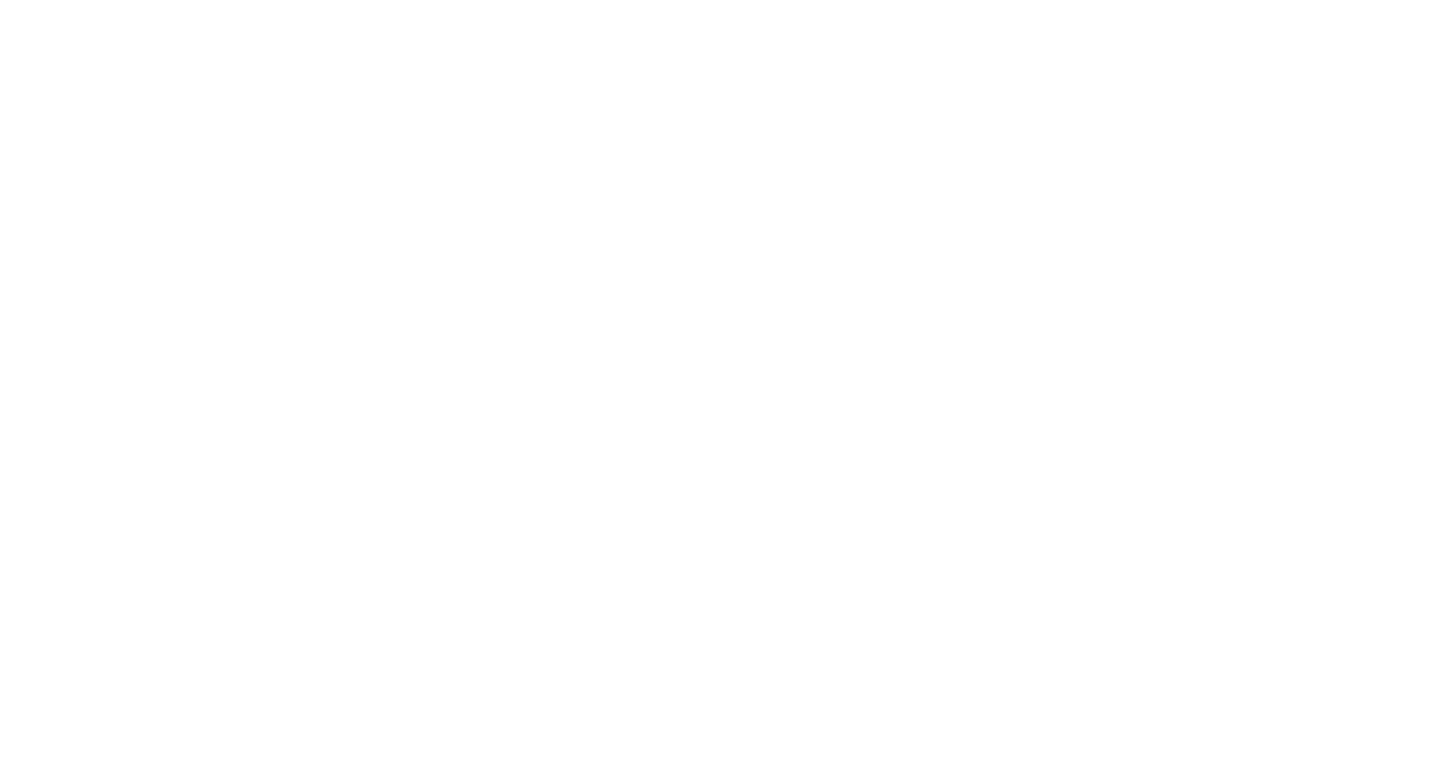 scroll, scrollTop: 0, scrollLeft: 0, axis: both 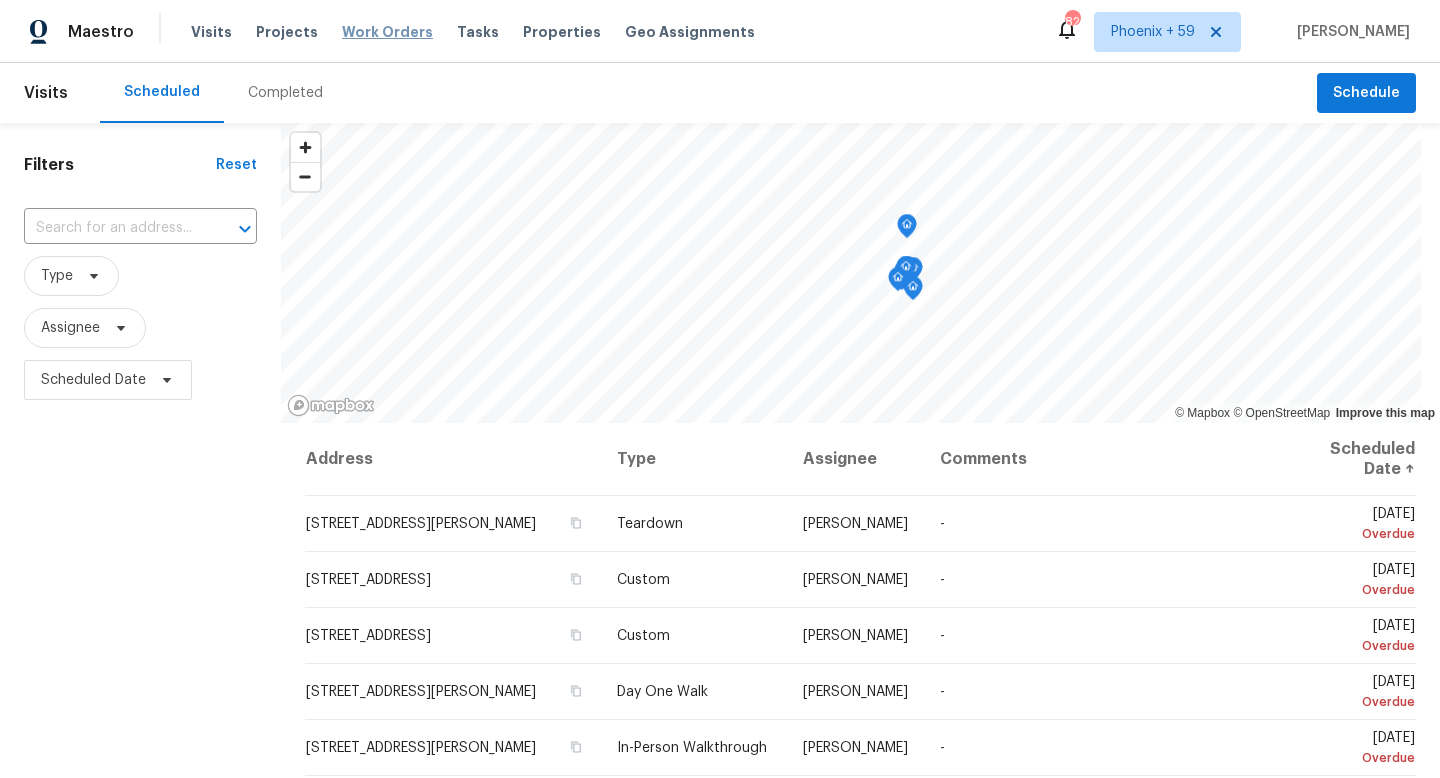 click on "Work Orders" at bounding box center [387, 32] 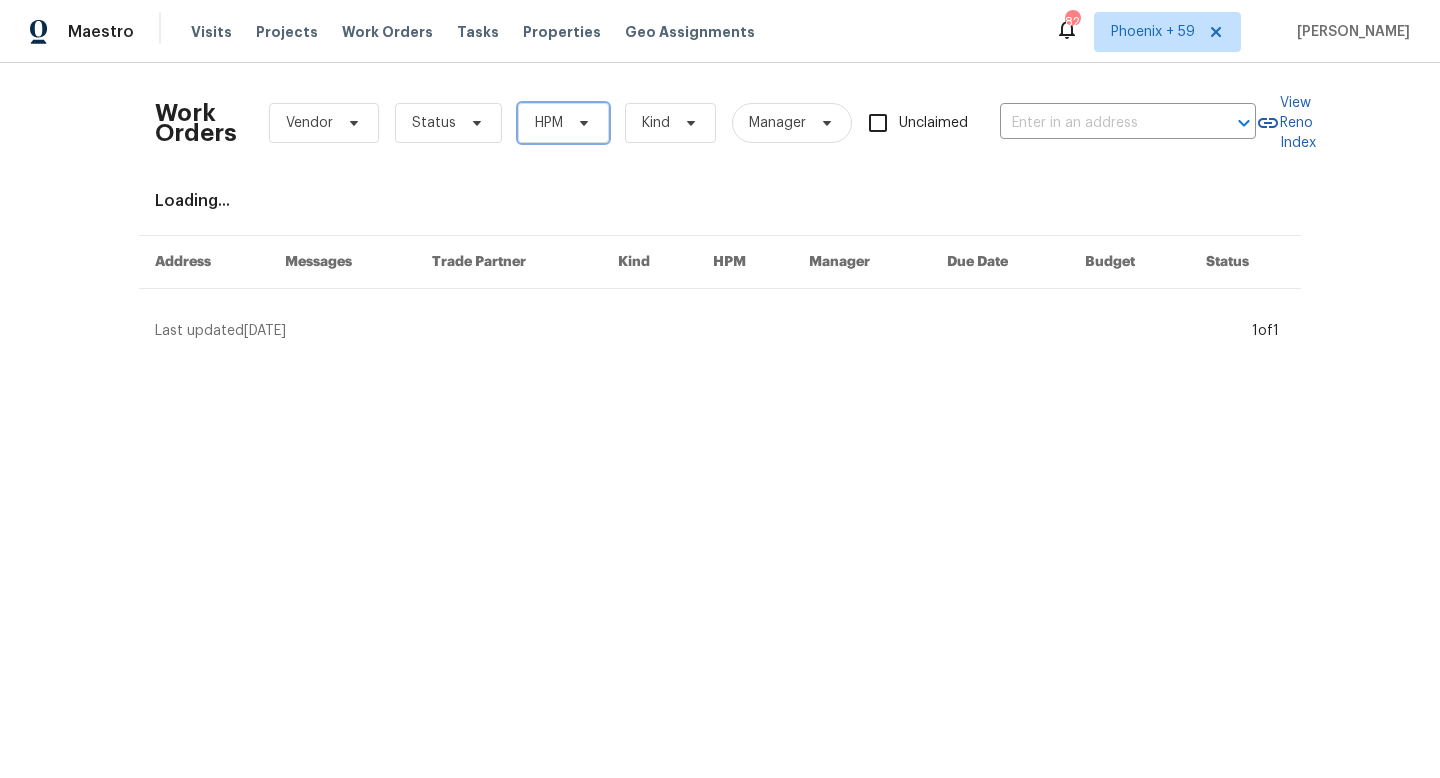 click on "HPM" at bounding box center (563, 123) 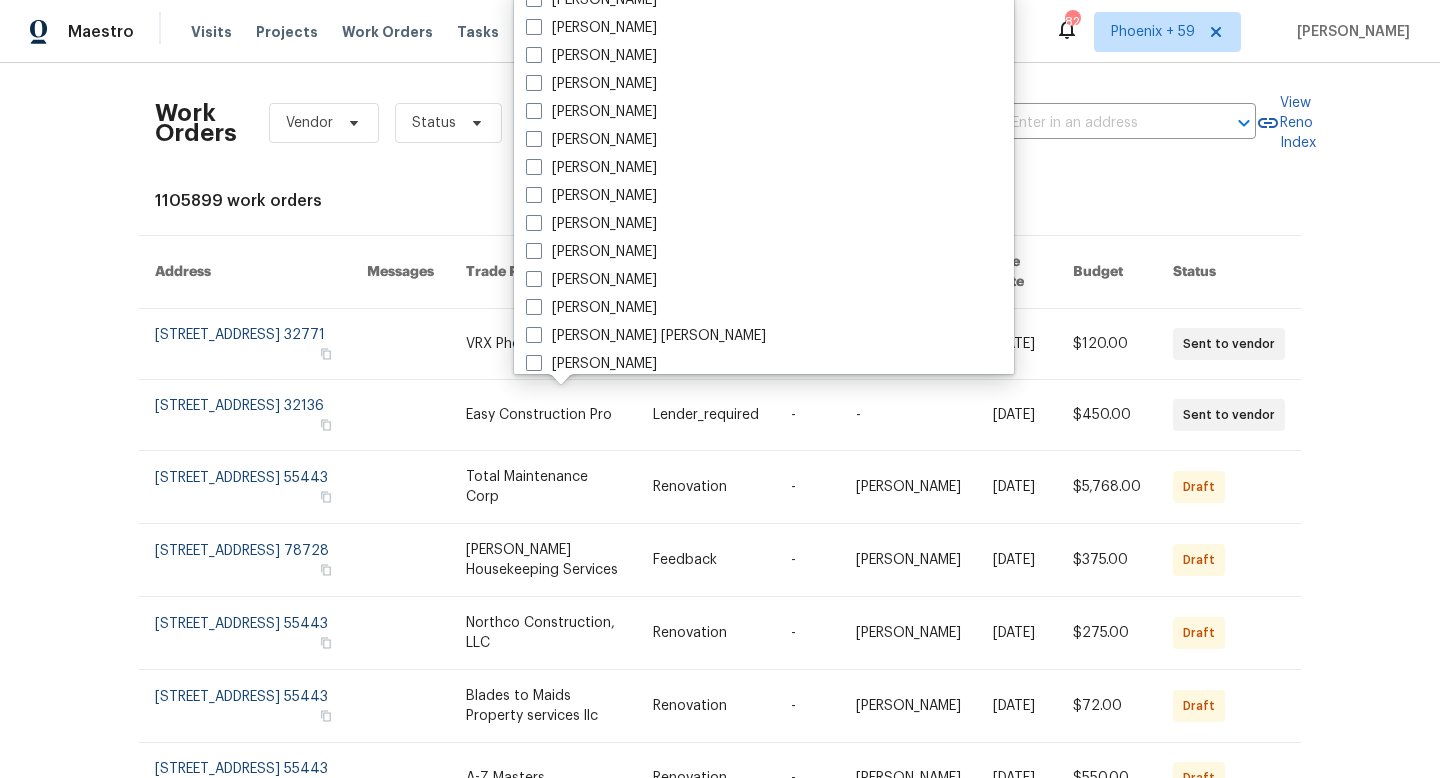 scroll, scrollTop: 9194, scrollLeft: 0, axis: vertical 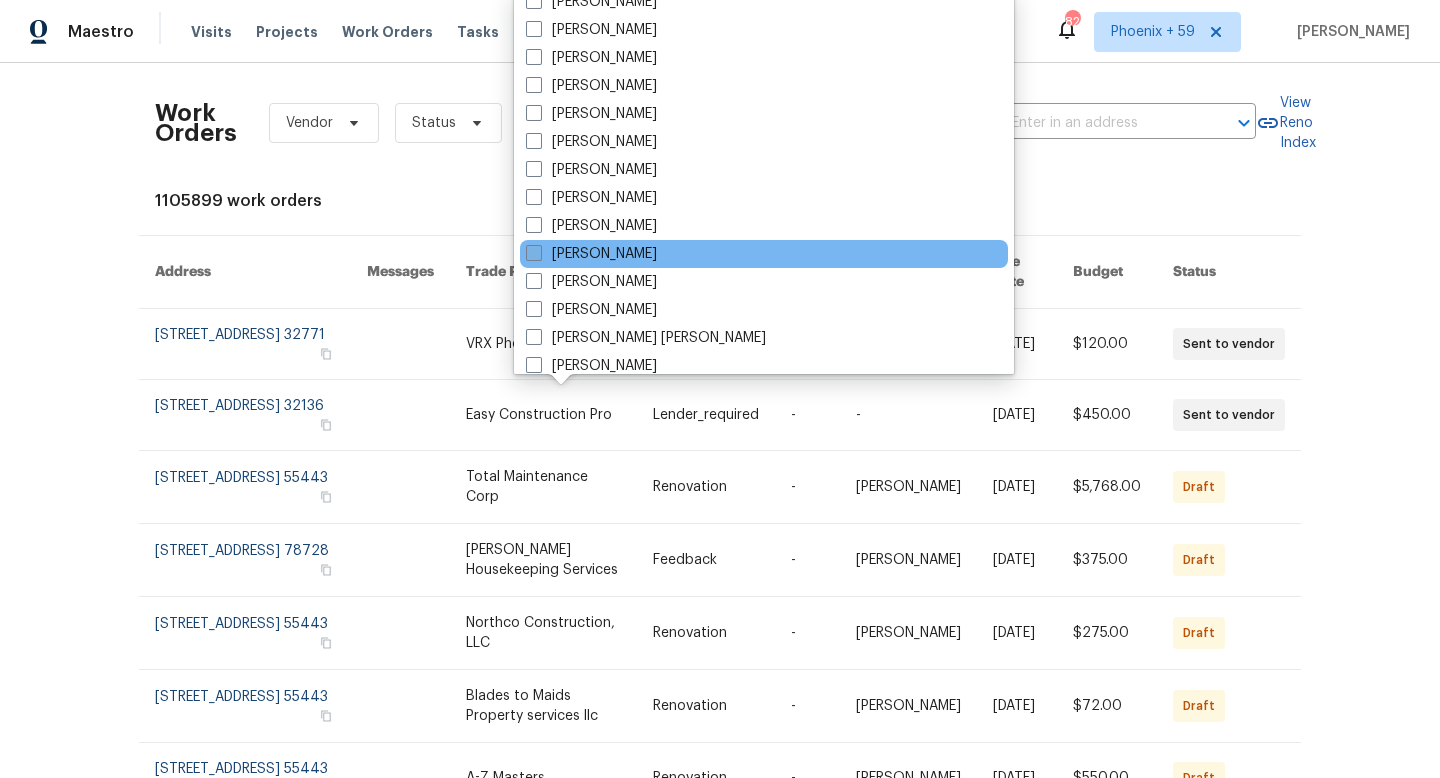 click on "[PERSON_NAME]" at bounding box center [591, 254] 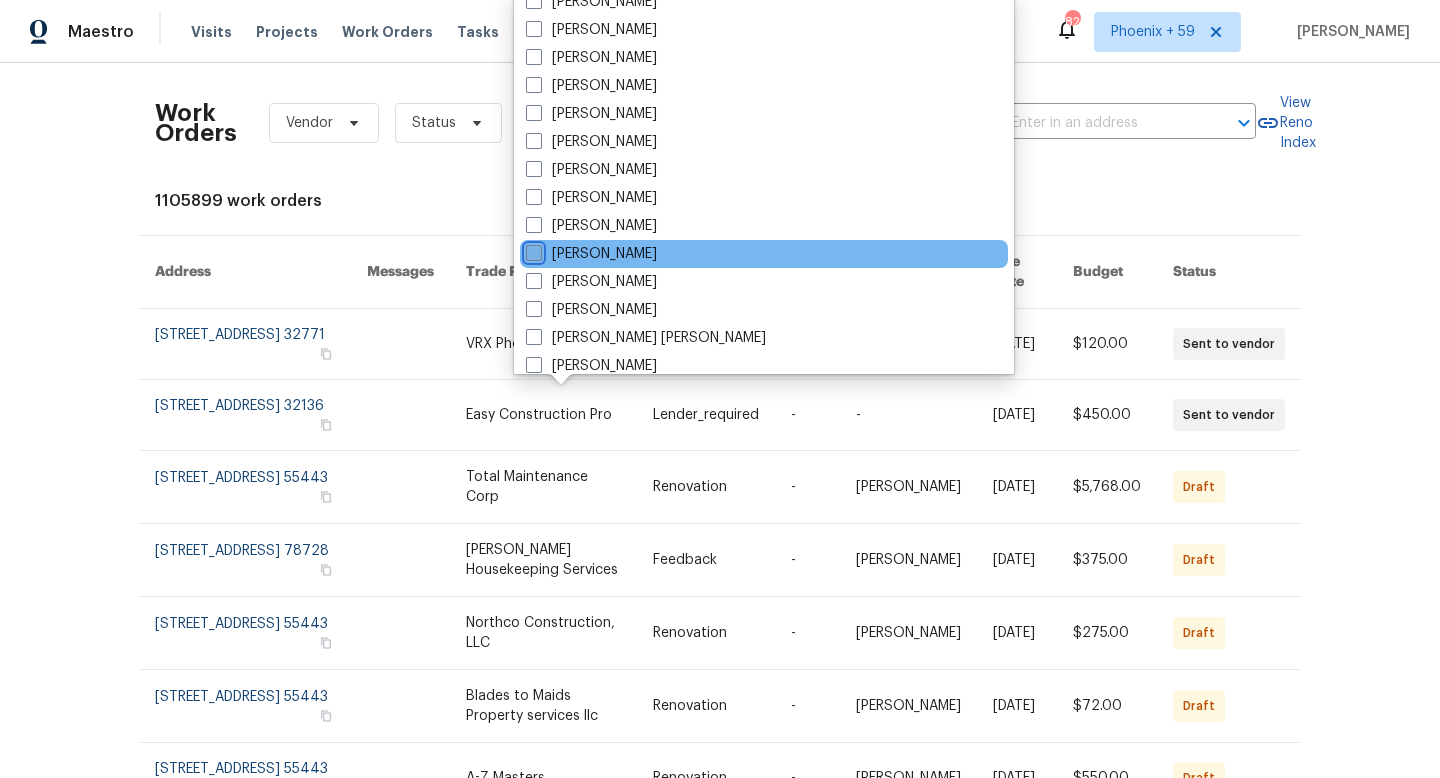 click on "[PERSON_NAME]" at bounding box center [532, 250] 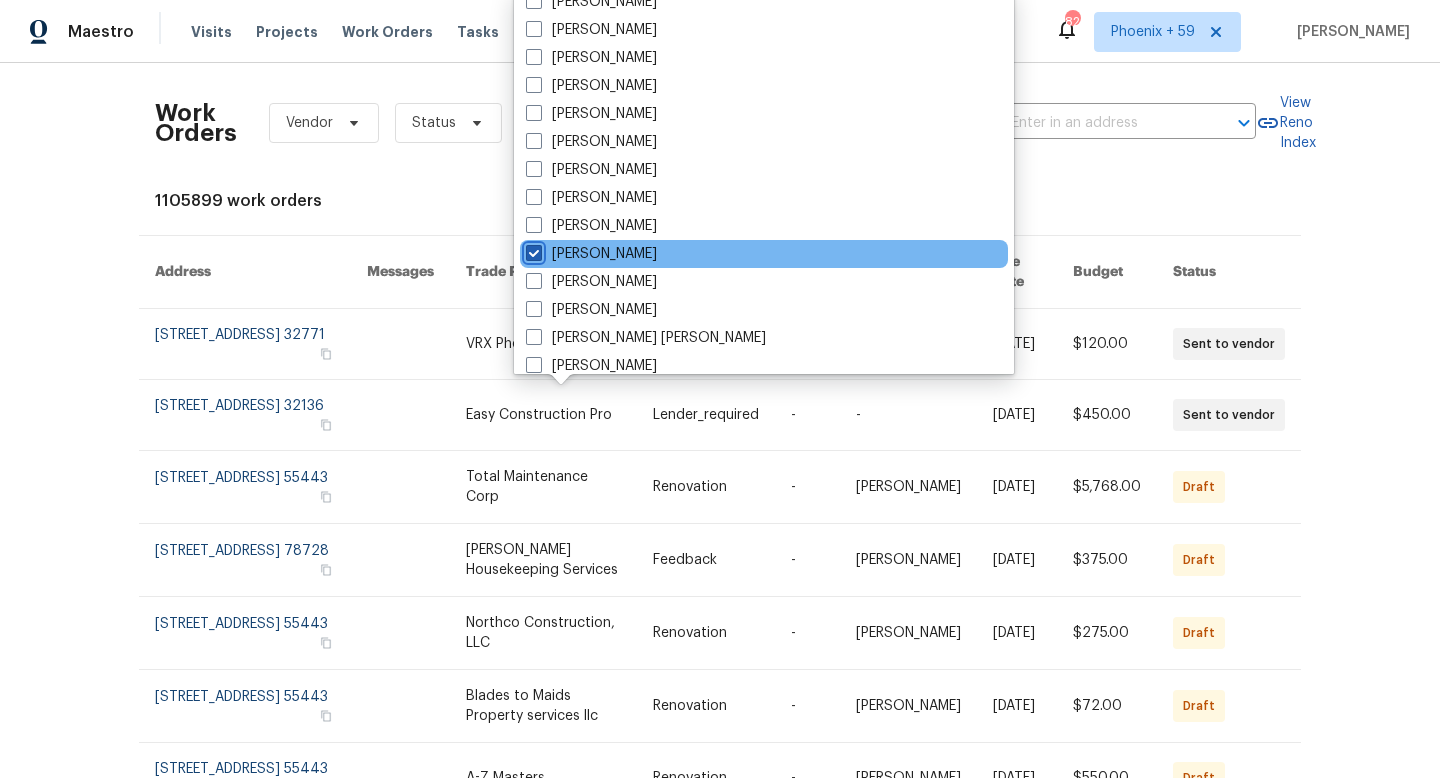 checkbox on "true" 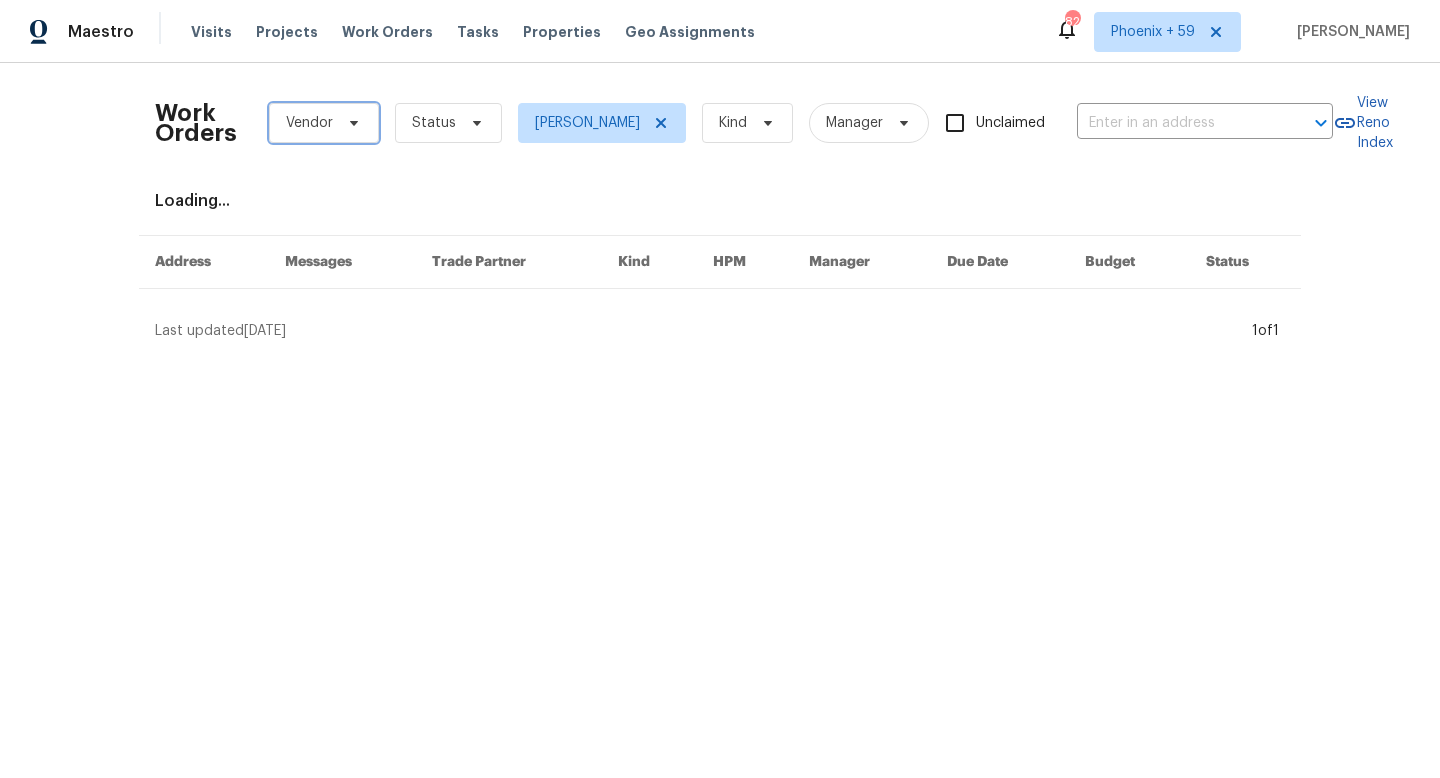 click on "Vendor" at bounding box center [309, 123] 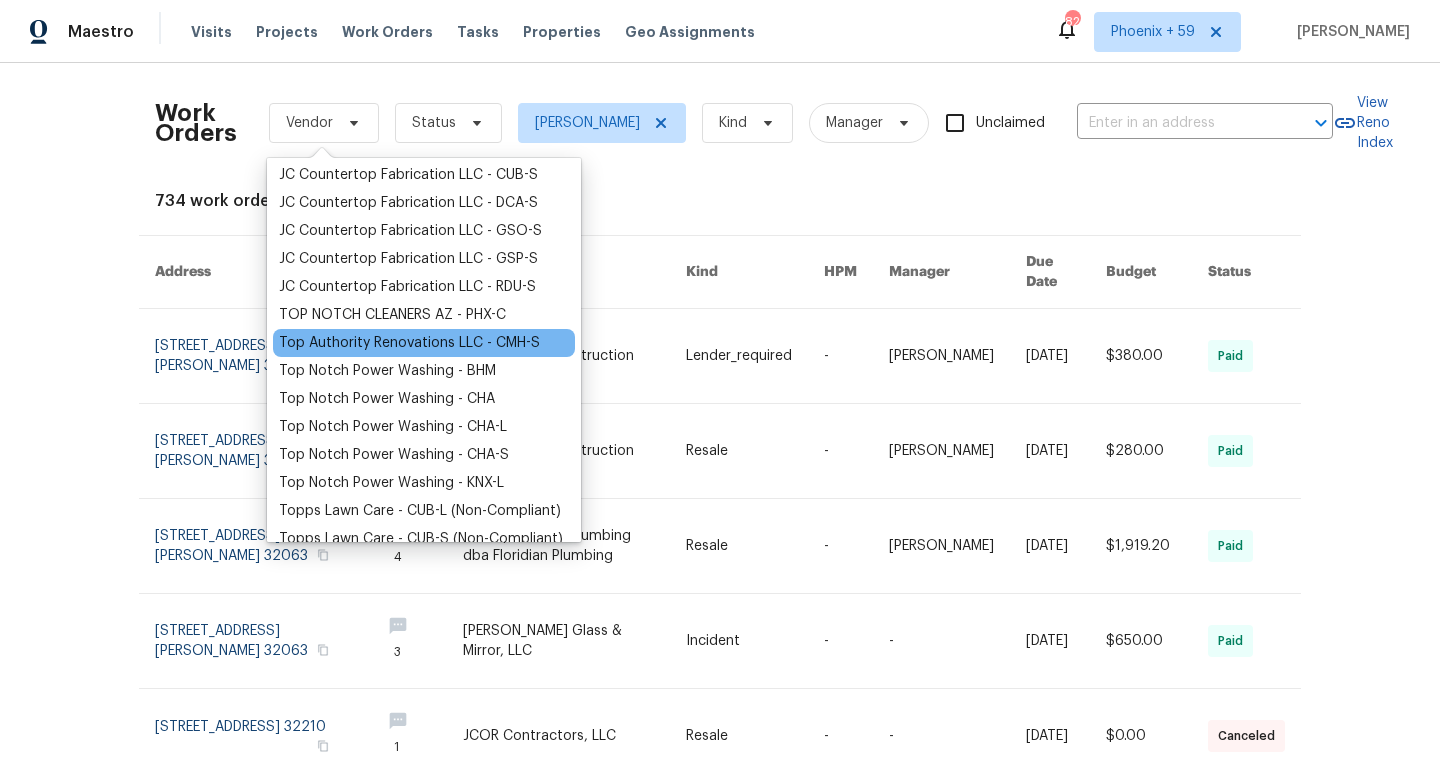 scroll, scrollTop: 132, scrollLeft: 0, axis: vertical 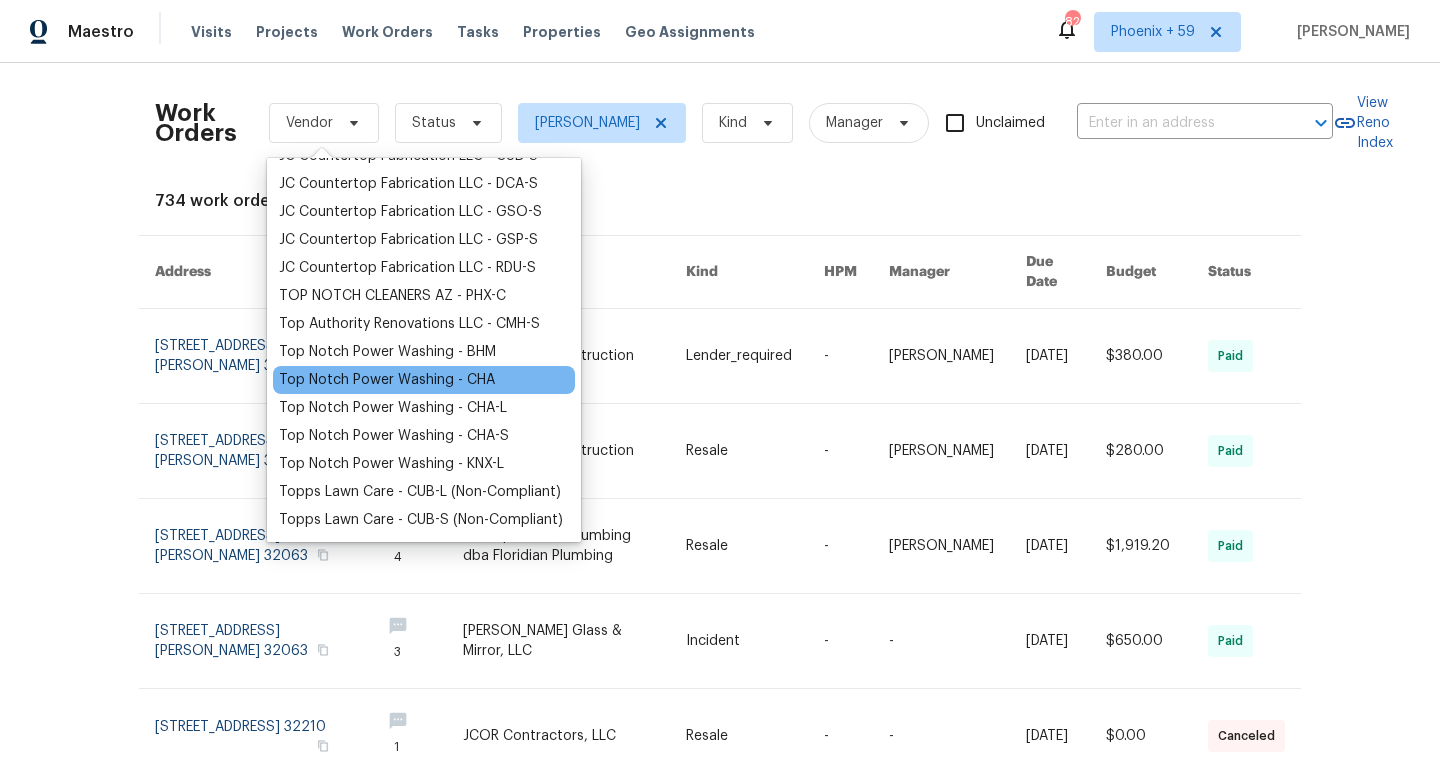 type on "top" 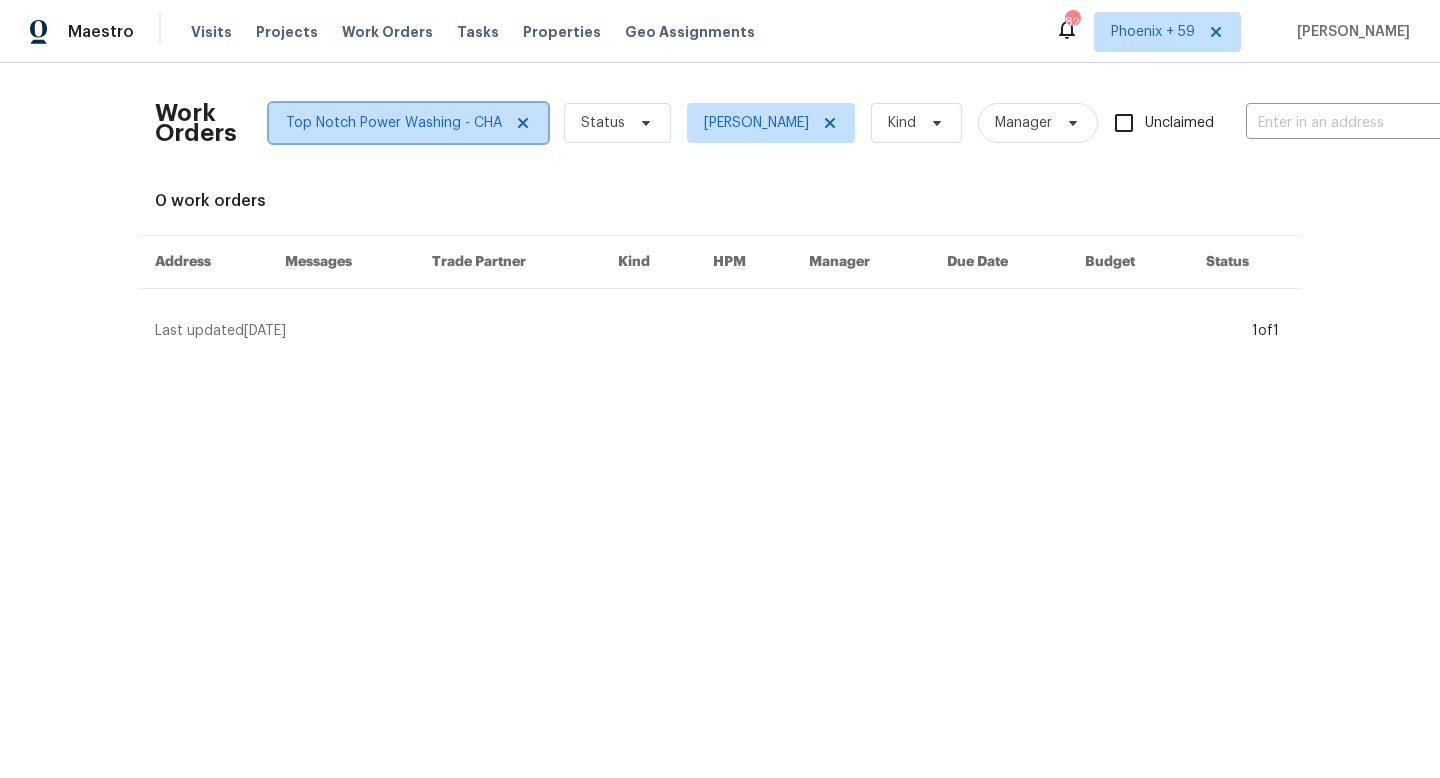 click 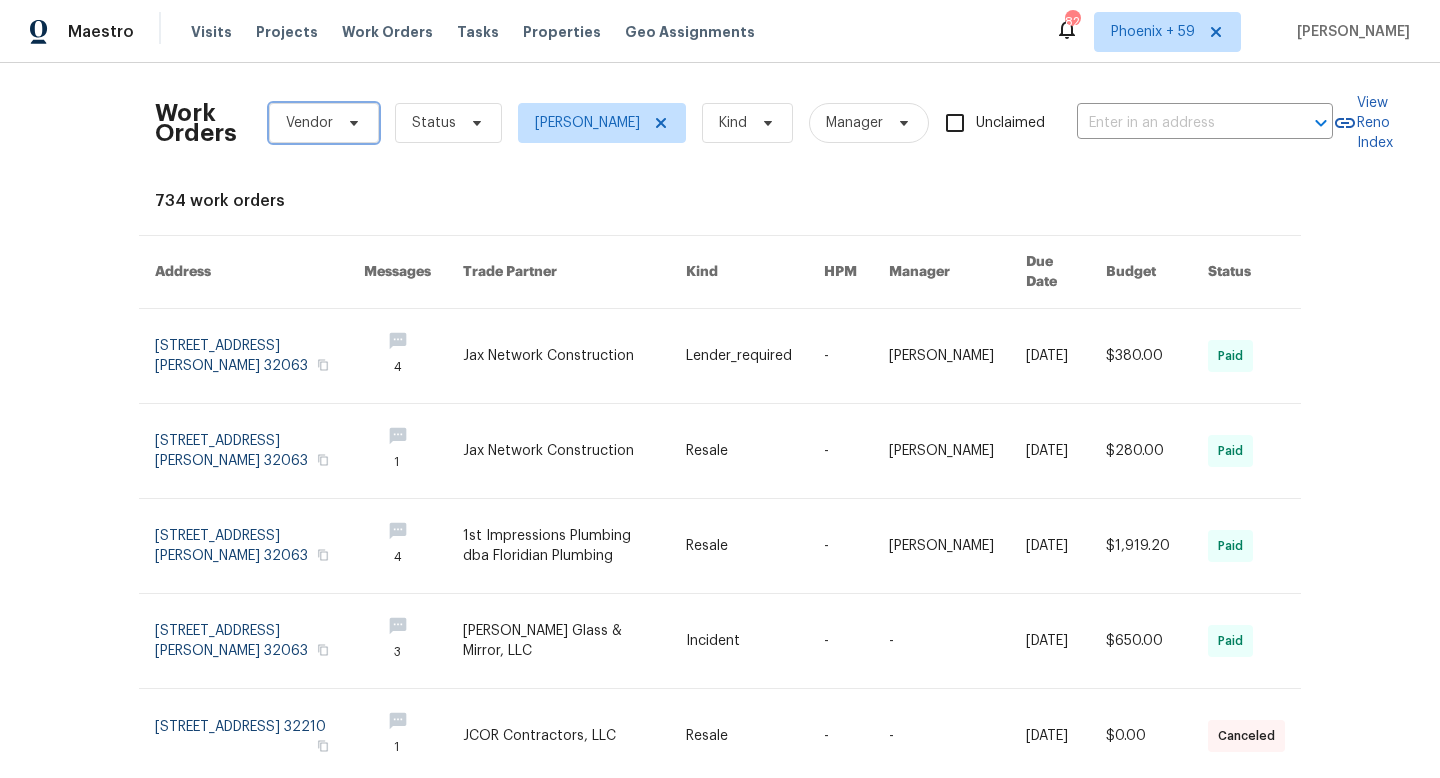click on "Vendor" at bounding box center [309, 123] 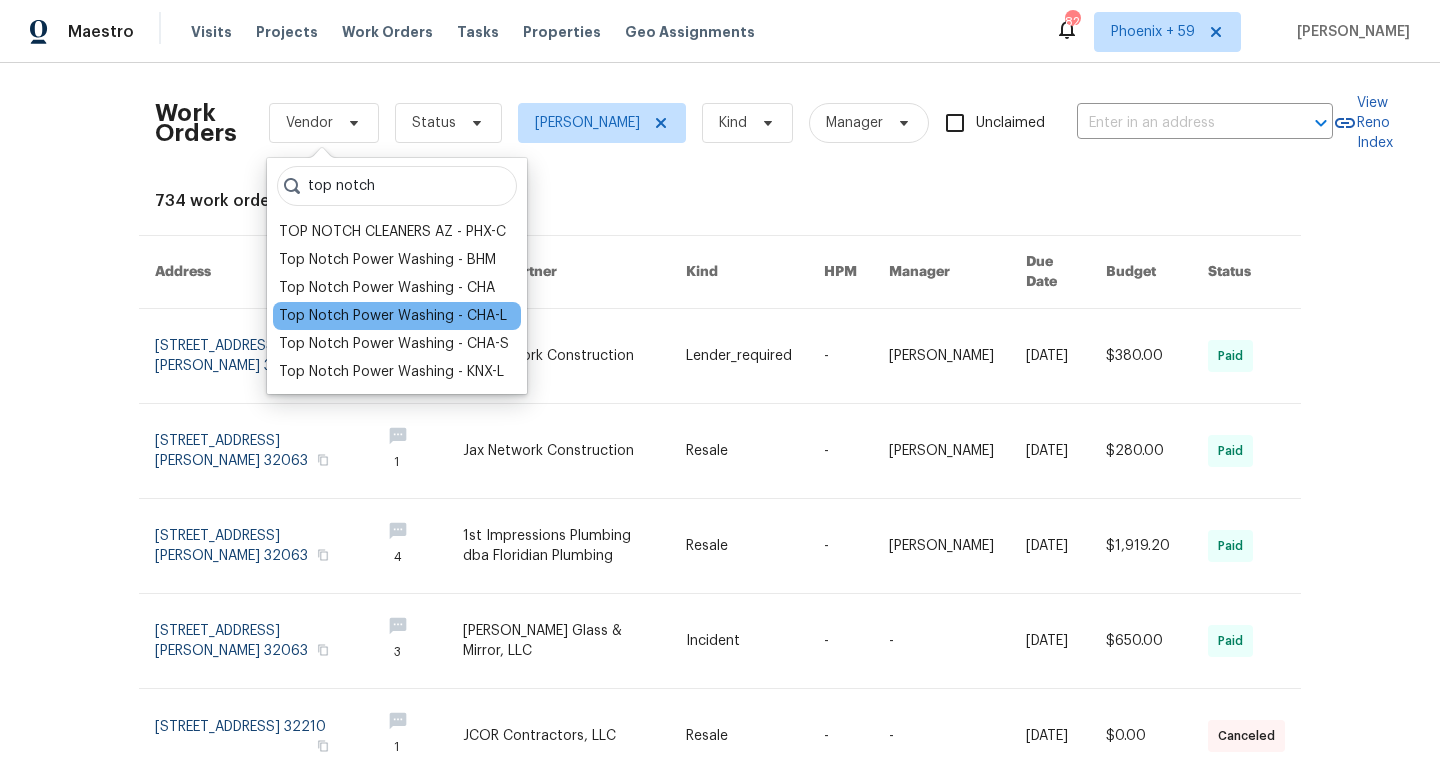 type on "top notch" 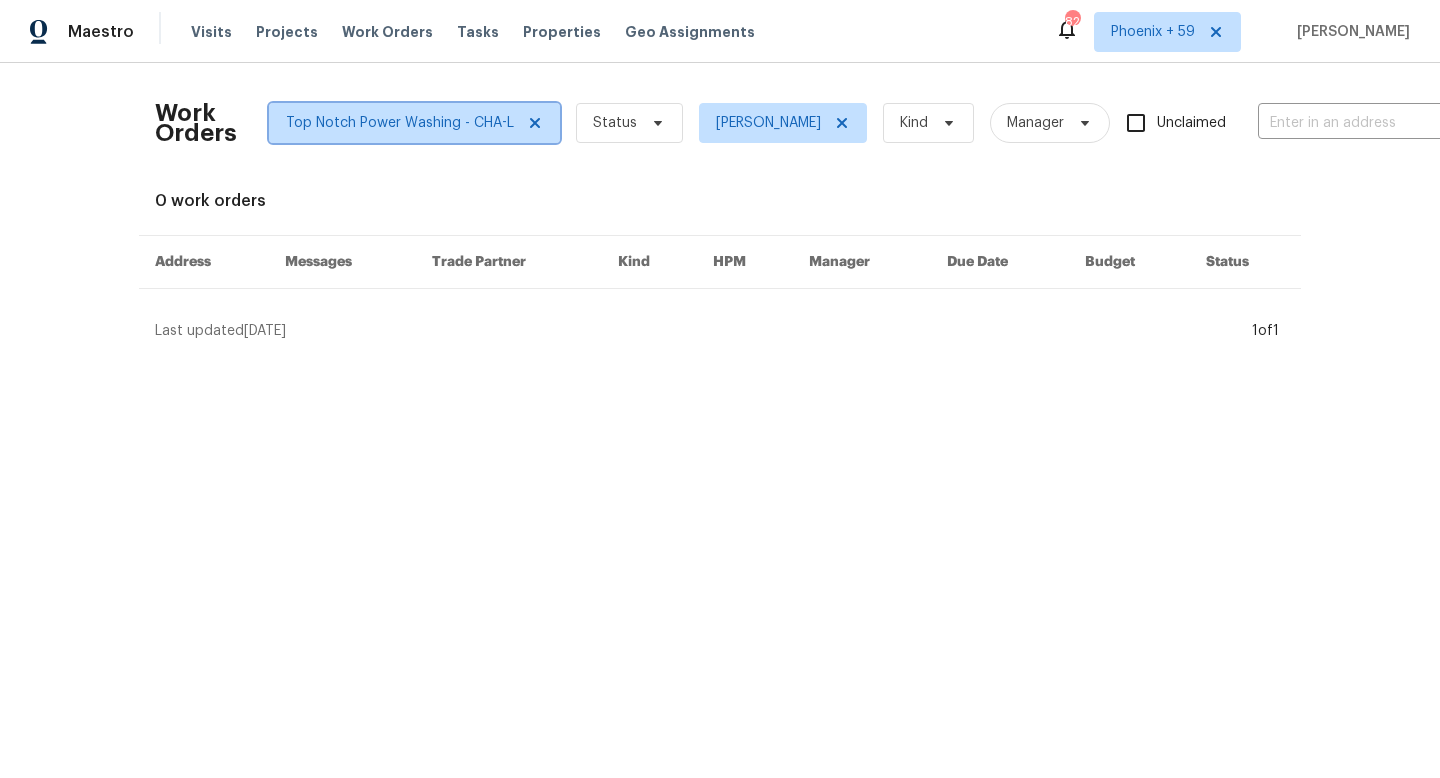click 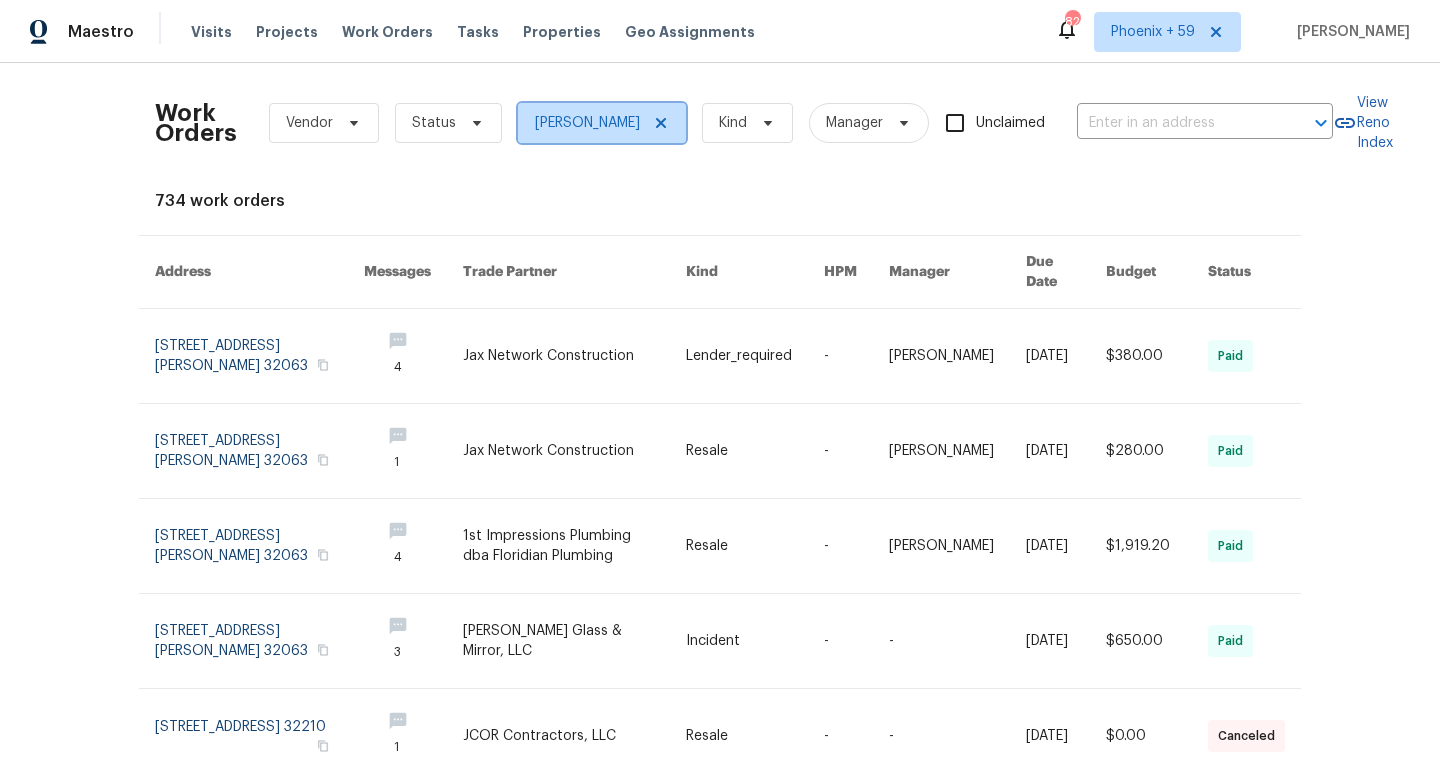 click 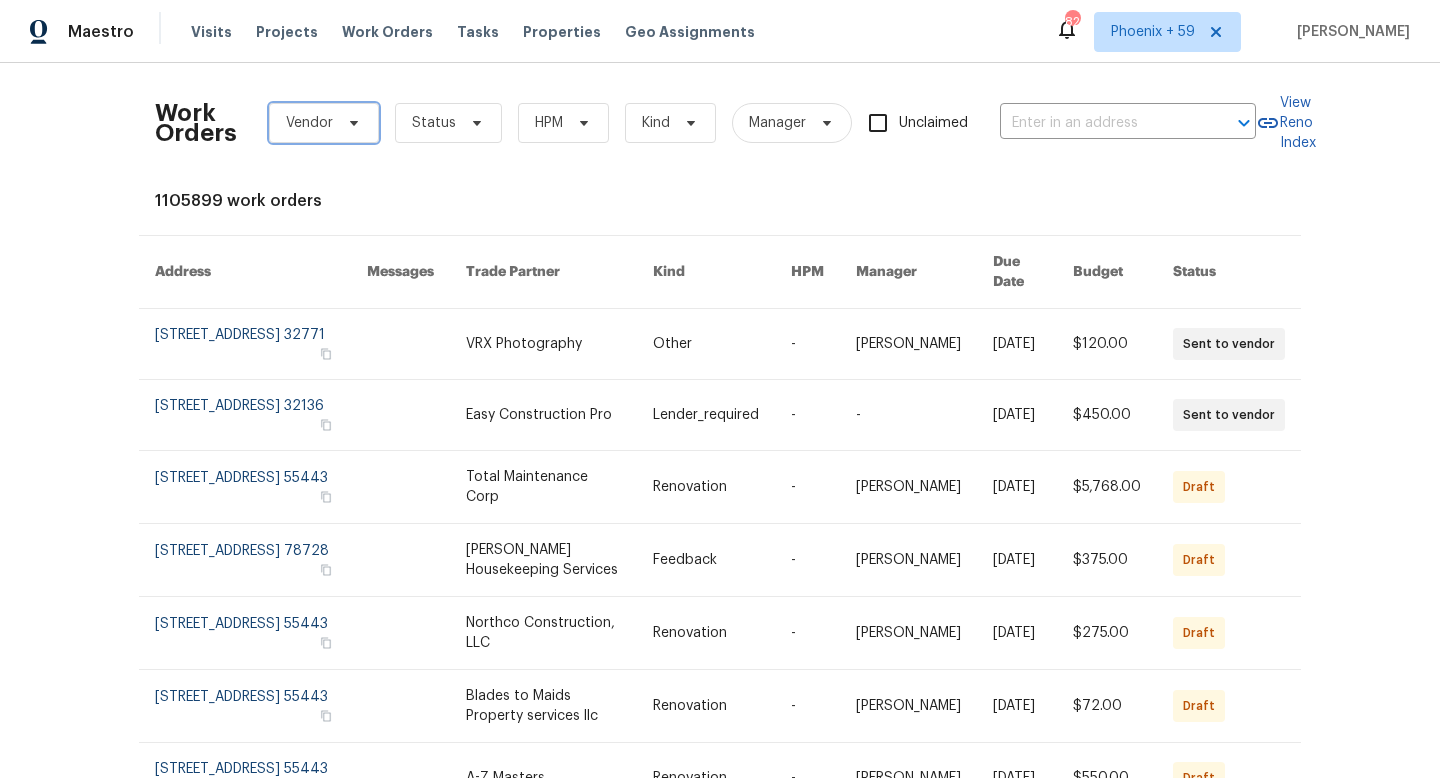 click on "Vendor" at bounding box center (324, 123) 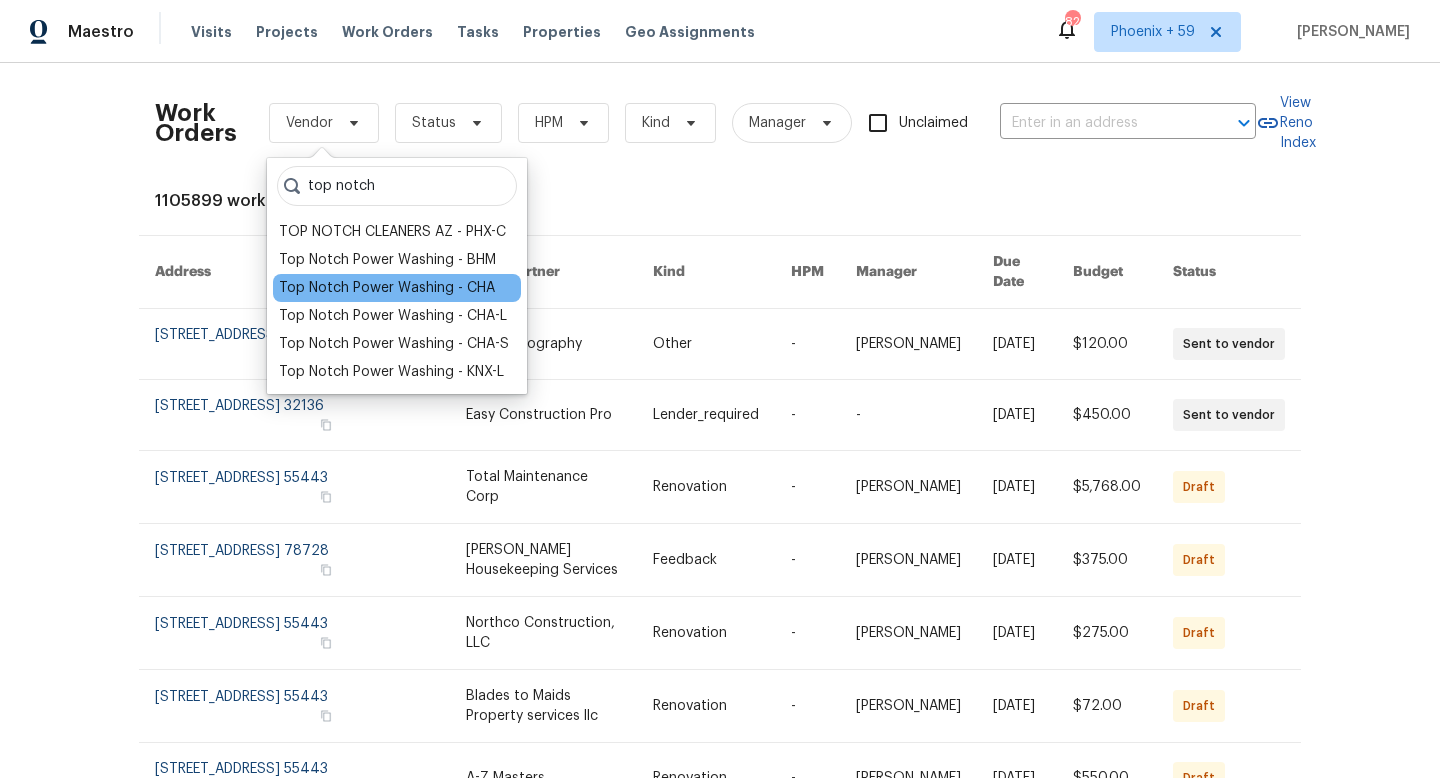 type on "top notch" 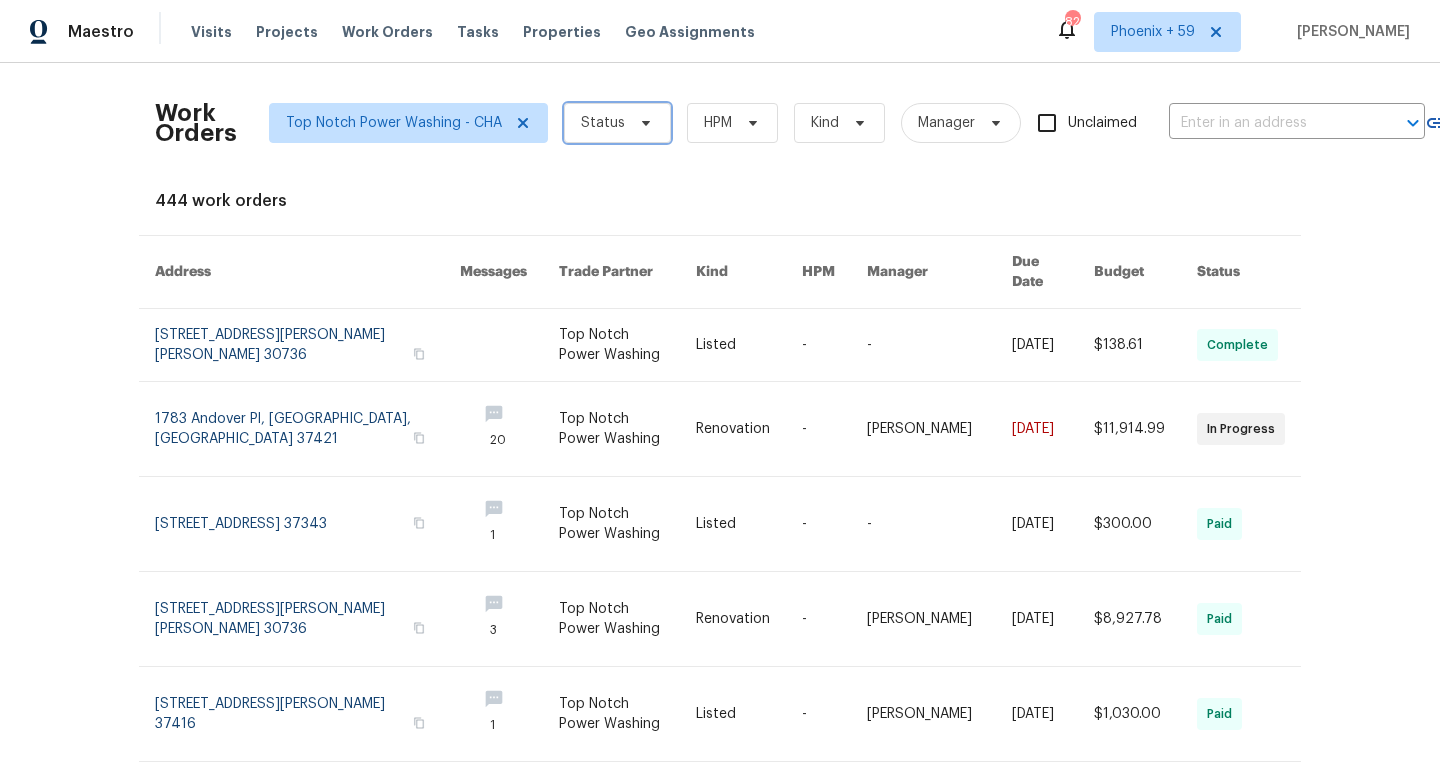 click on "Status" at bounding box center (617, 123) 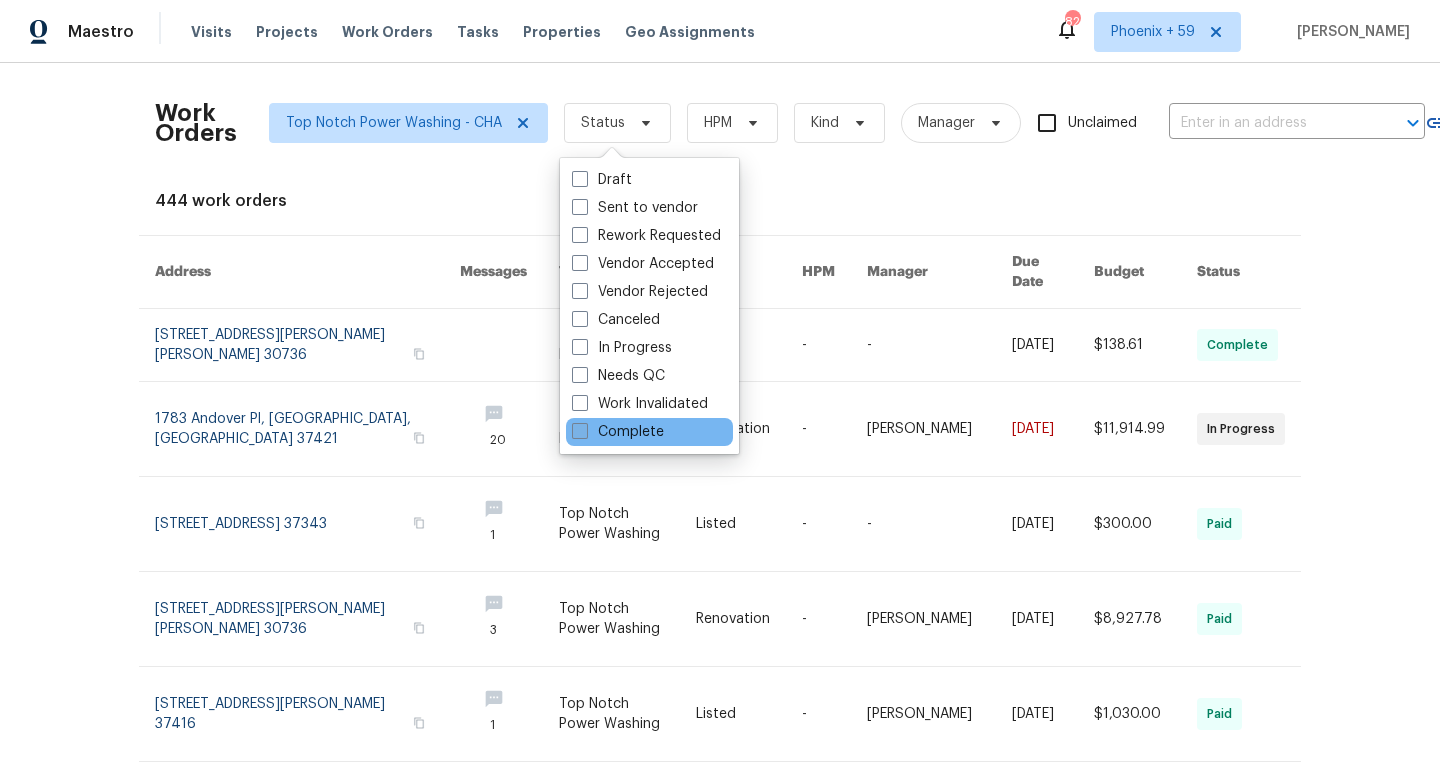 click on "Complete" at bounding box center (618, 432) 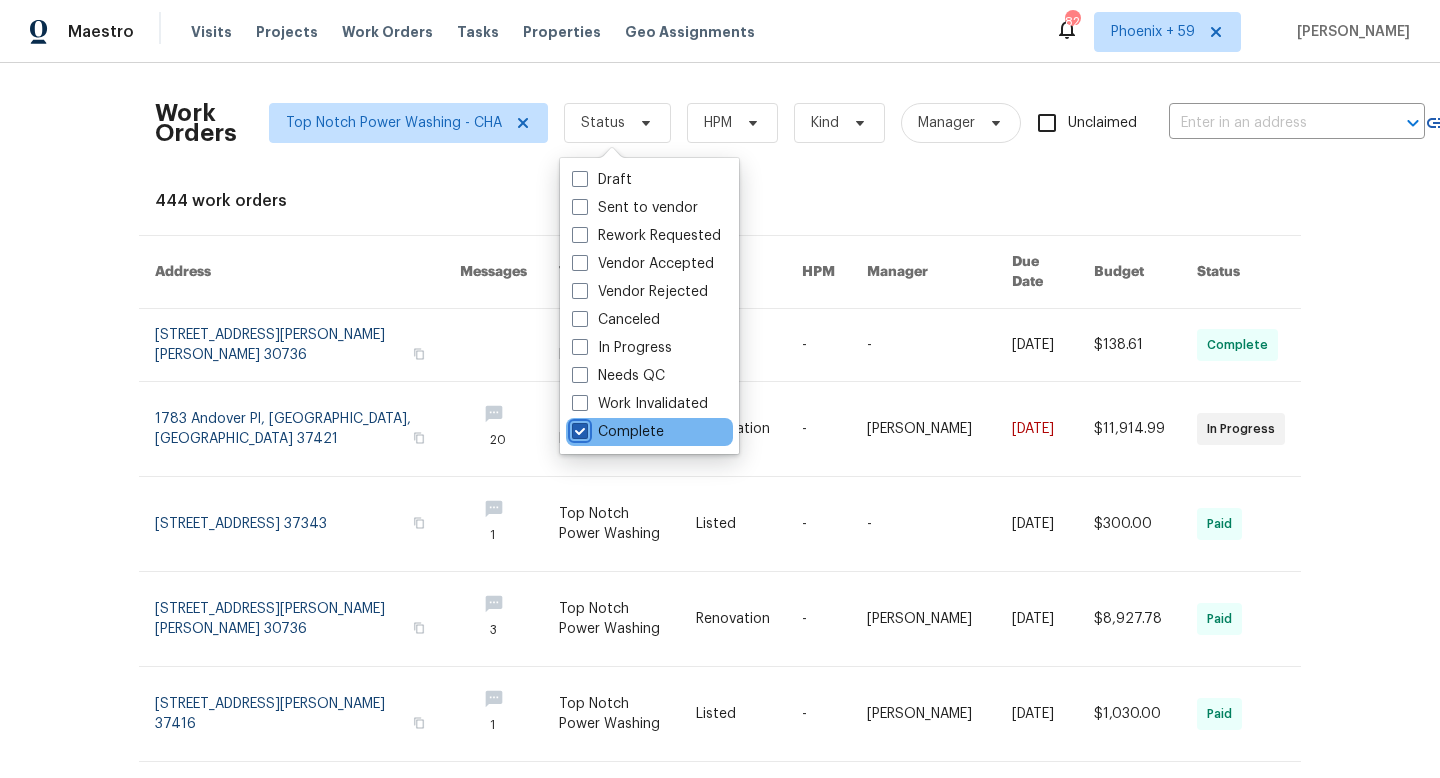 checkbox on "true" 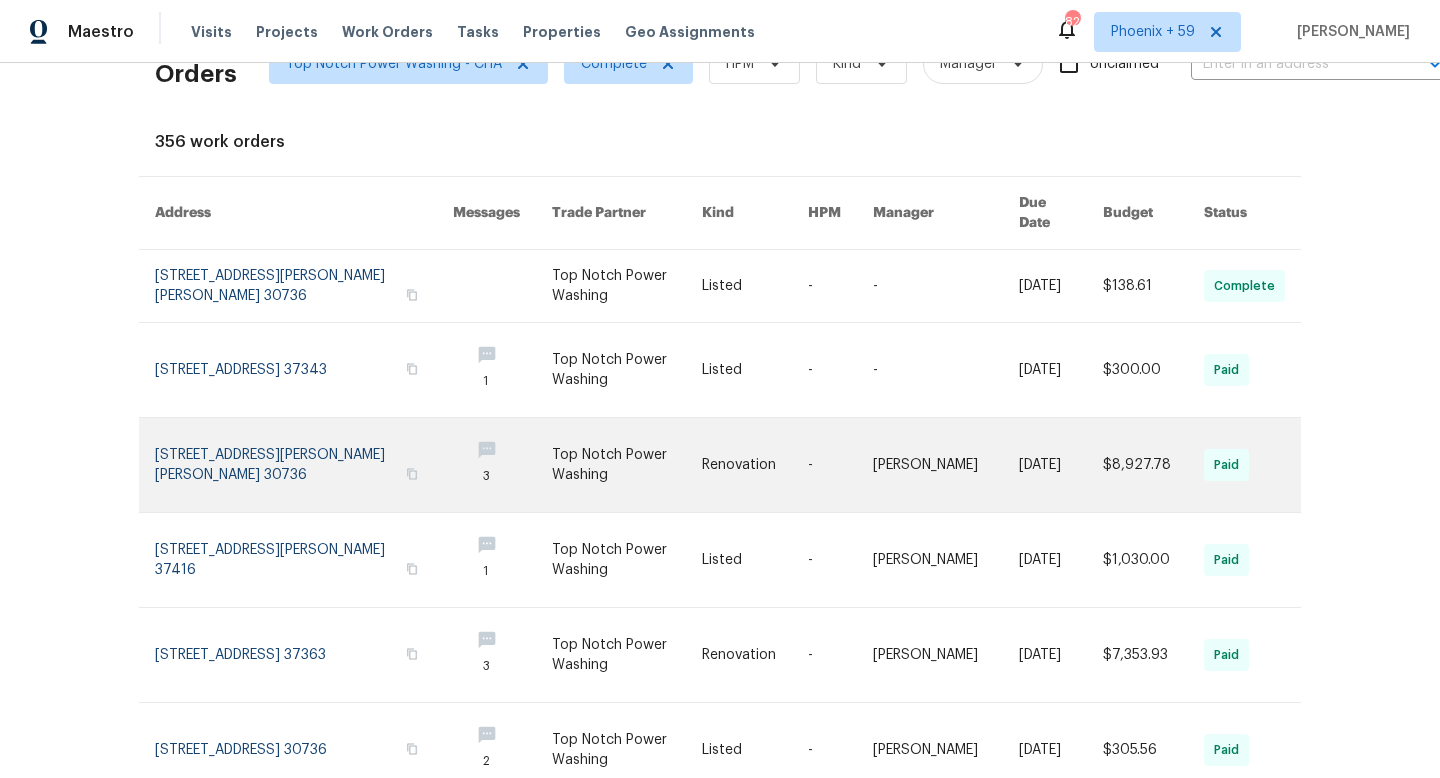 scroll, scrollTop: 466, scrollLeft: 0, axis: vertical 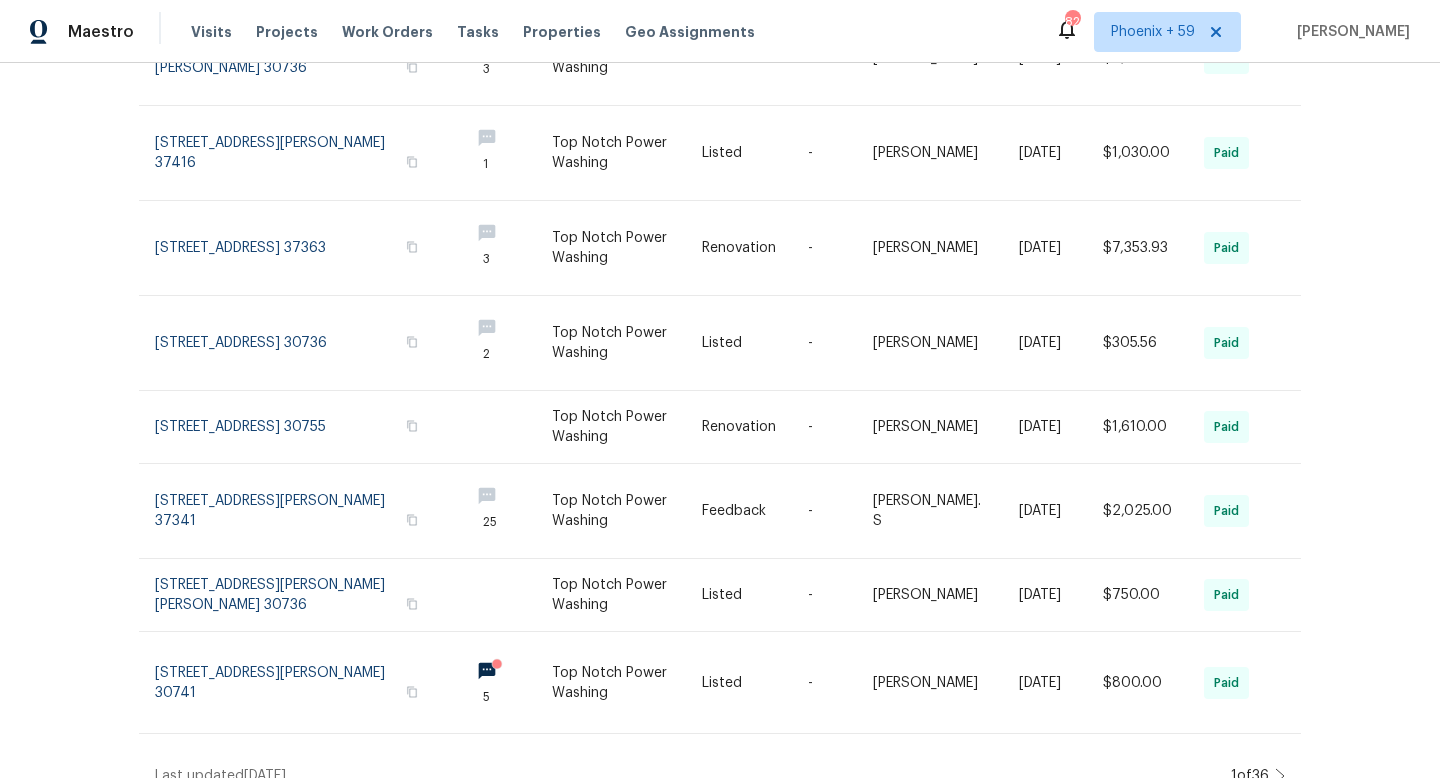 click 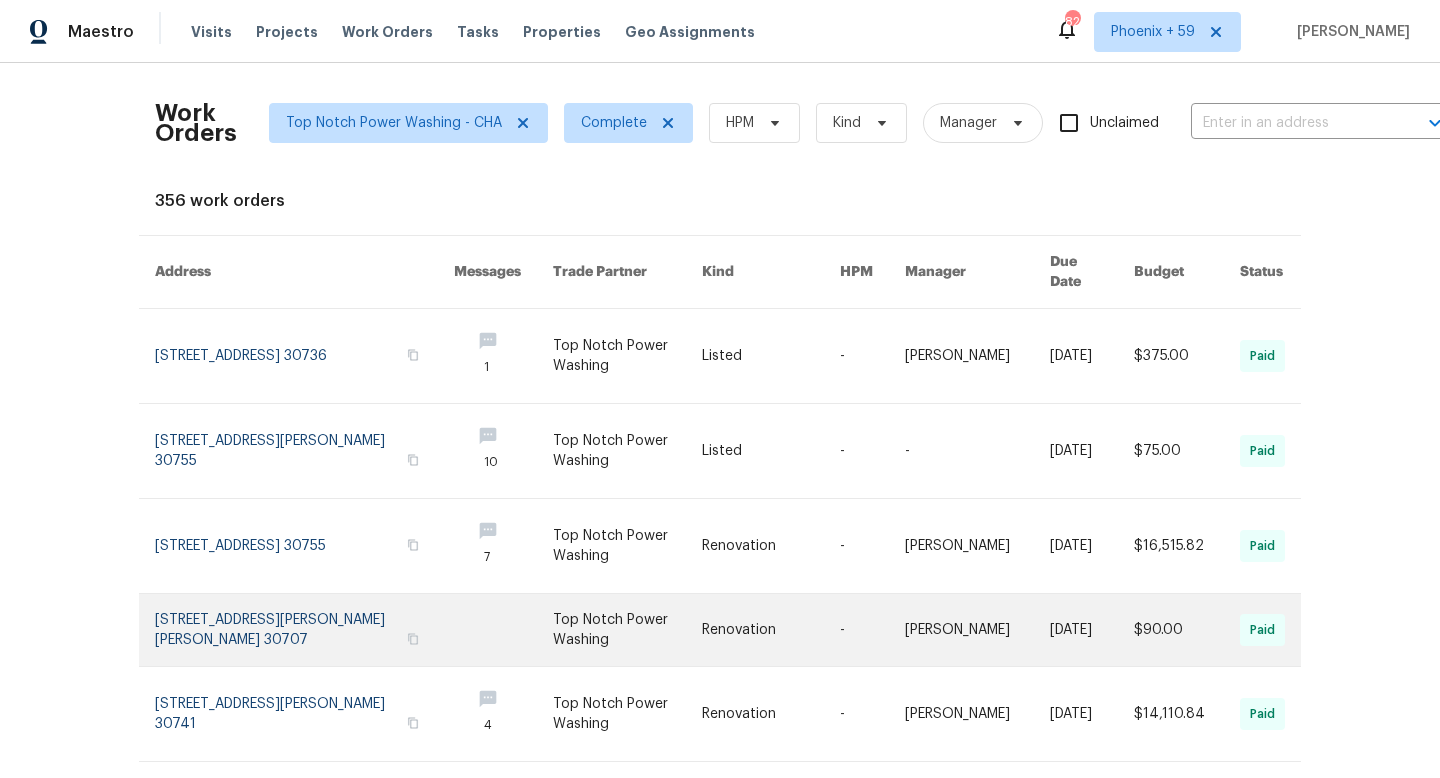 scroll, scrollTop: 502, scrollLeft: 0, axis: vertical 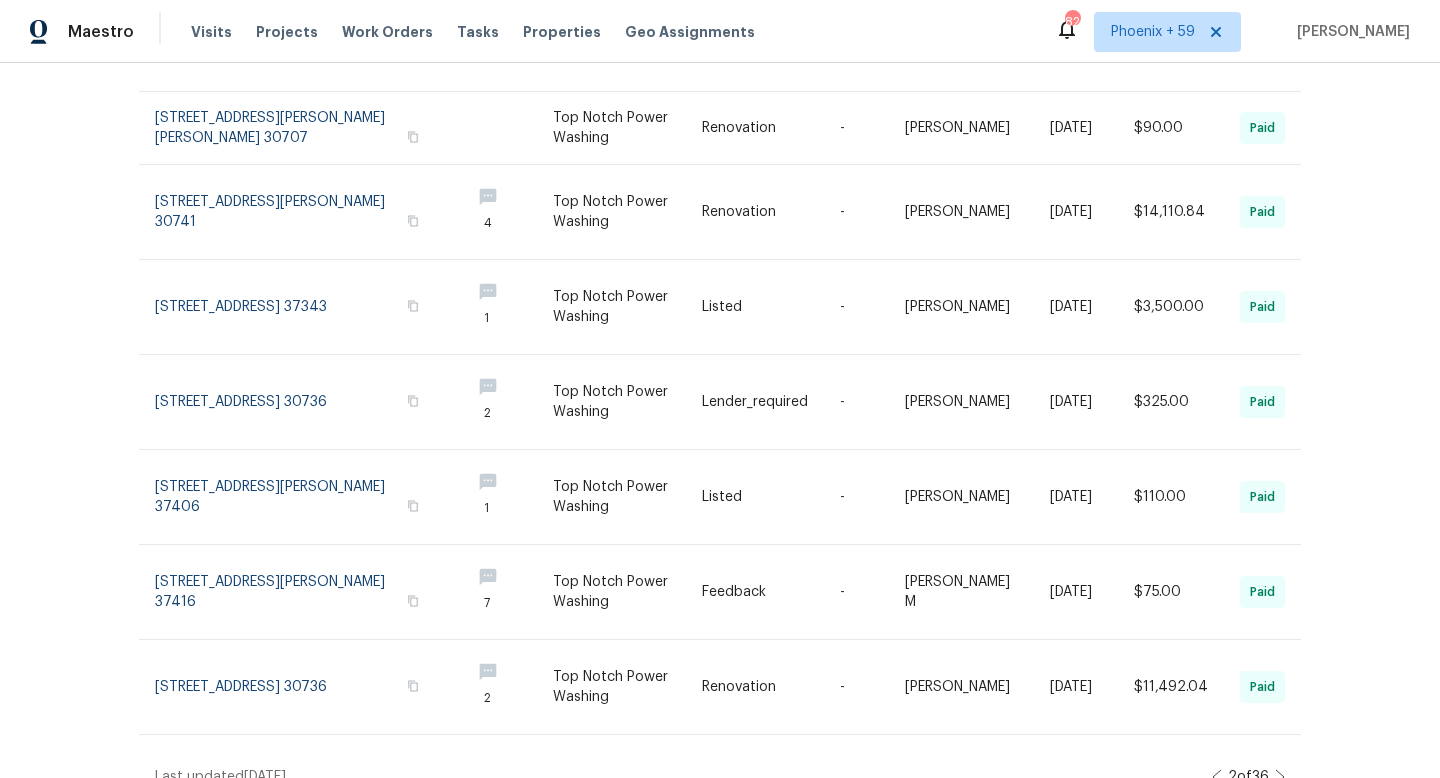 click on "Work Orders Top Notch Power Washing - CHA Complete HPM Kind Manager Unclaimed ​ View Reno Index 356 work orders Address Messages Trade Partner Kind HPM Manager Due Date Budget Status [STREET_ADDRESS] 1 Top Notch Power Washing Listed - [PERSON_NAME] [DATE] $375.00 Paid [STREET_ADDRESS][PERSON_NAME] 10 Top Notch Power Washing Listed - - [DATE] $75.00 Paid [STREET_ADDRESS] 7 Top Notch Power Washing Renovation - [PERSON_NAME] [DATE] $16,515.82 Paid [STREET_ADDRESS][PERSON_NAME][PERSON_NAME] Top Notch Power Washing Renovation - [PERSON_NAME] [DATE] $90.00 Paid [STREET_ADDRESS][PERSON_NAME] 4 Top Notch Power Washing Renovation - [PERSON_NAME] [DATE] $14,110.84 Paid [STREET_ADDRESS][PERSON_NAME] 1 Top Notch Power Washing Listed - [PERSON_NAME] [DATE] $3,500.00 Paid [STREET_ADDRESS] 2 Top Notch Power Washing Lender_required - [PERSON_NAME] [DATE] $325.00 Paid [STREET_ADDRESS][PERSON_NAME] 1 Listed - [PERSON_NAME]" at bounding box center (720, 420) 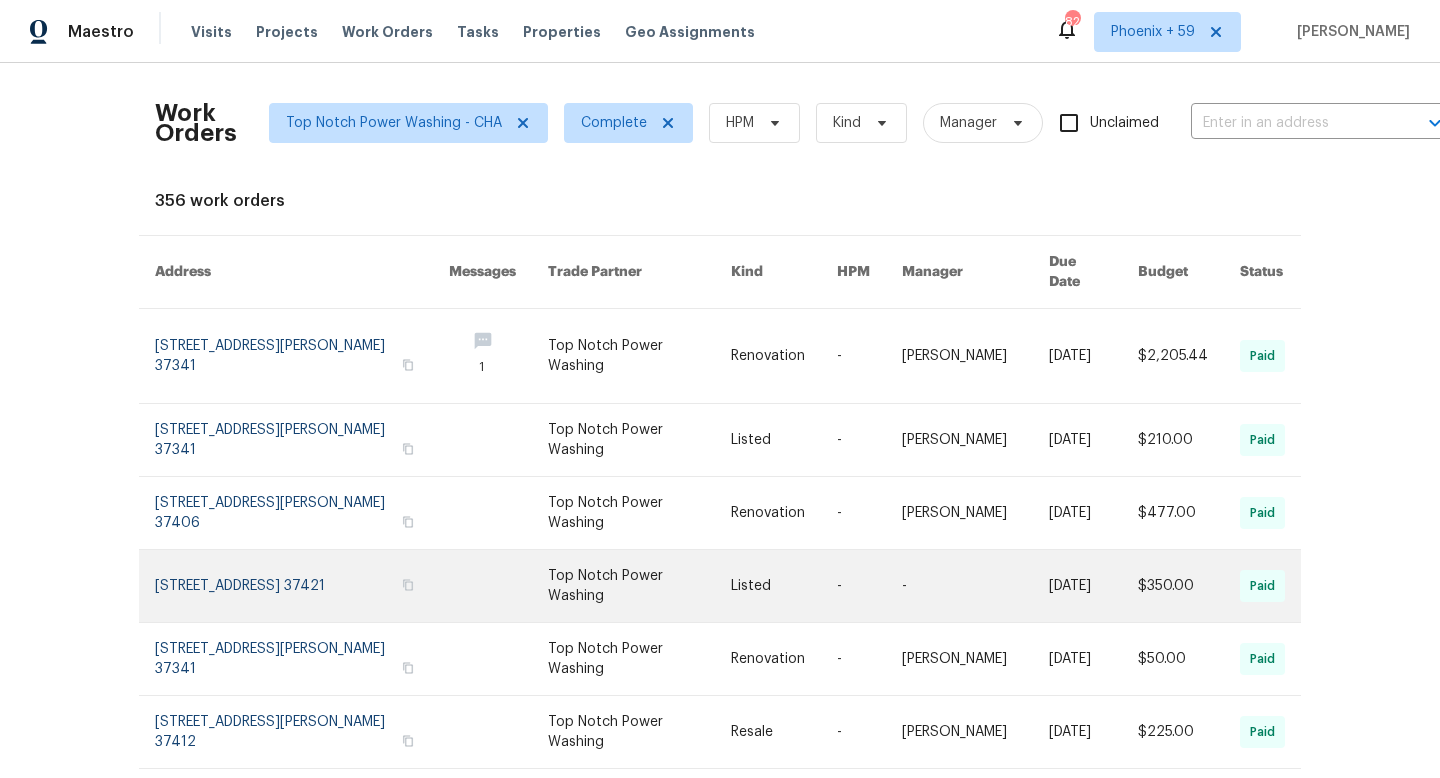 scroll, scrollTop: 416, scrollLeft: 0, axis: vertical 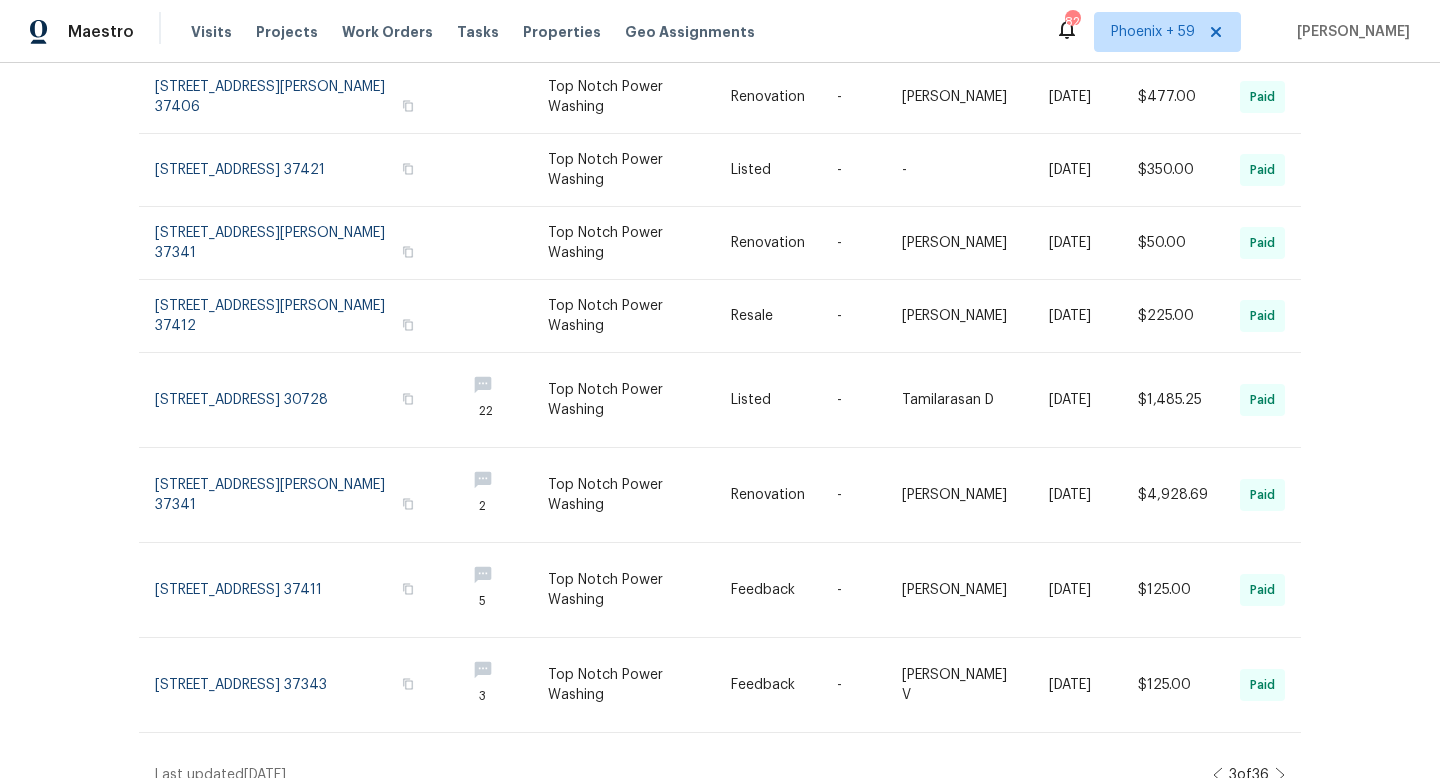 click 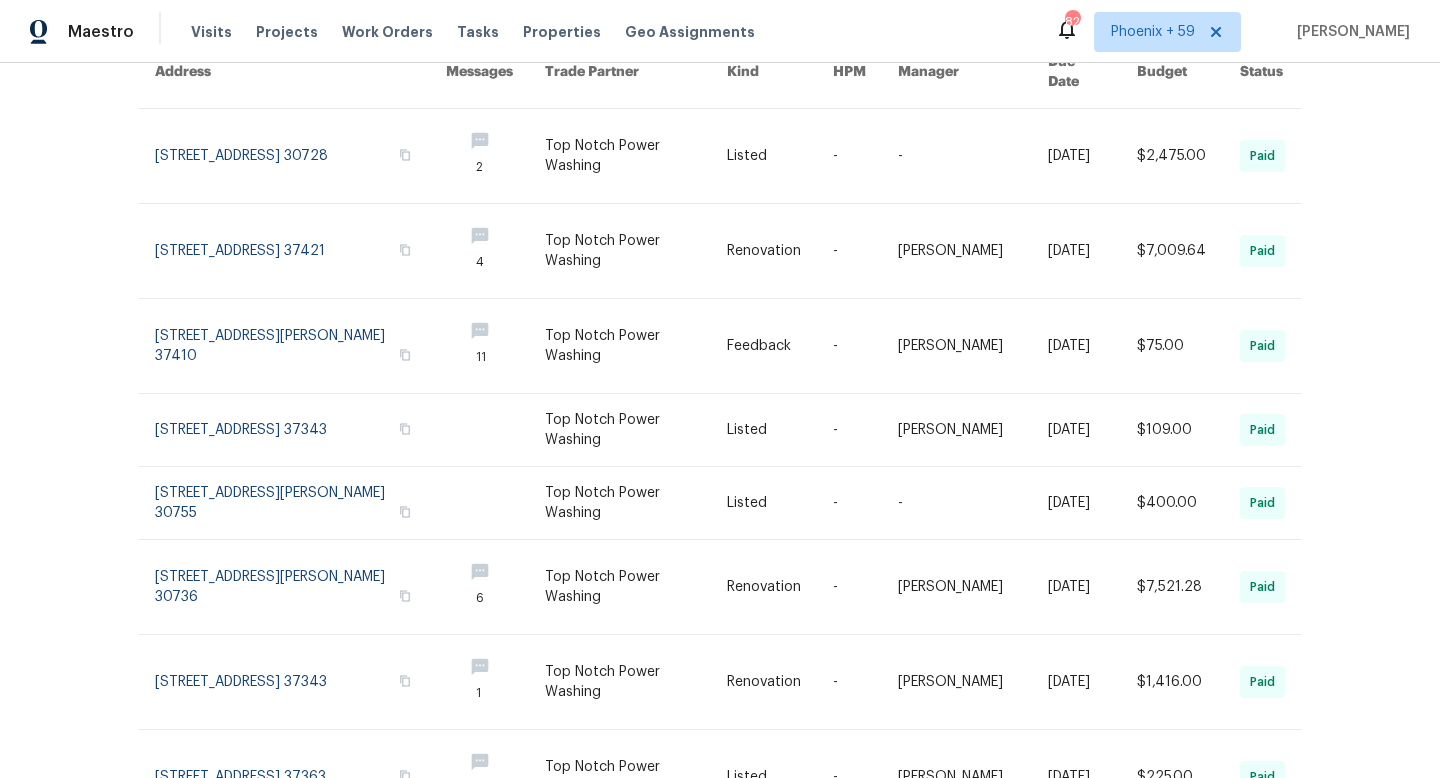 scroll, scrollTop: 481, scrollLeft: 0, axis: vertical 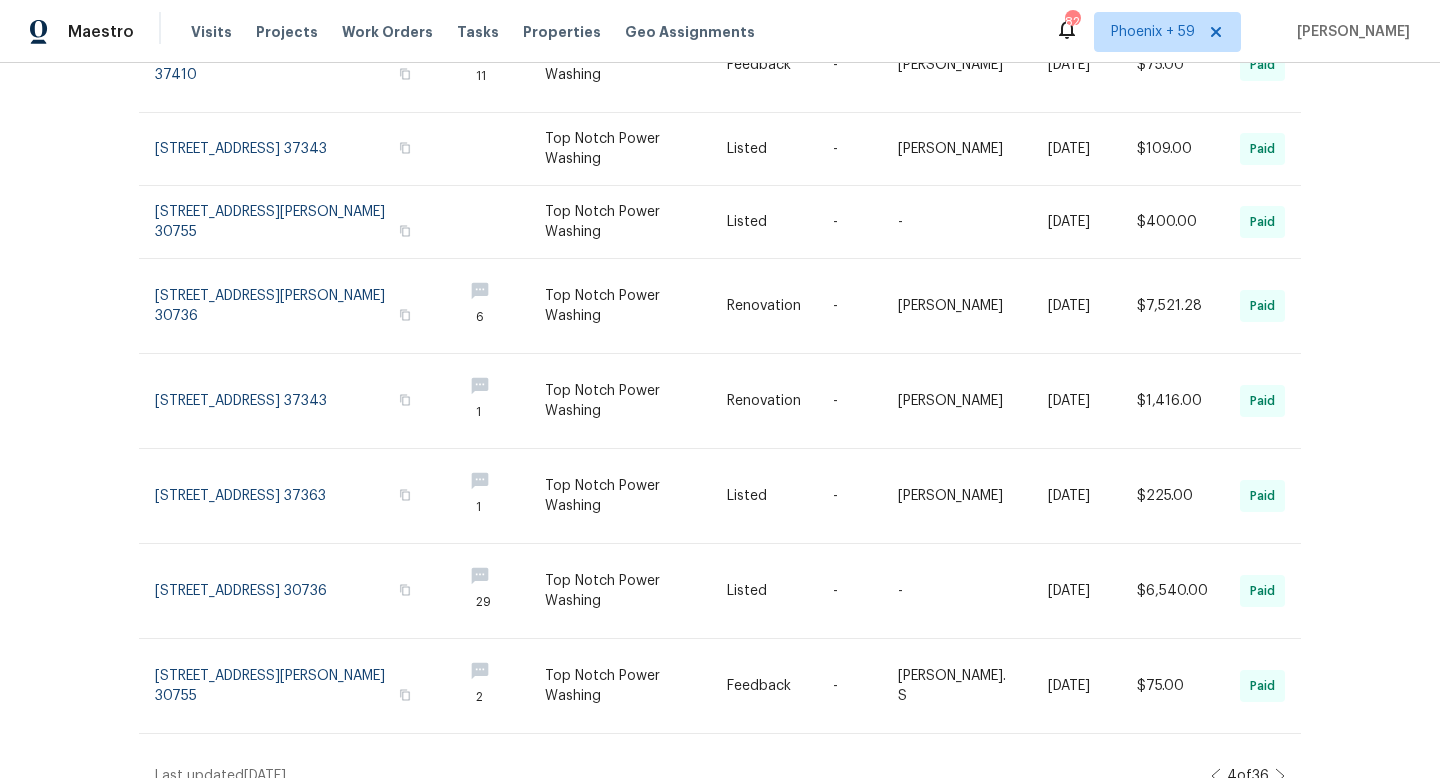 click 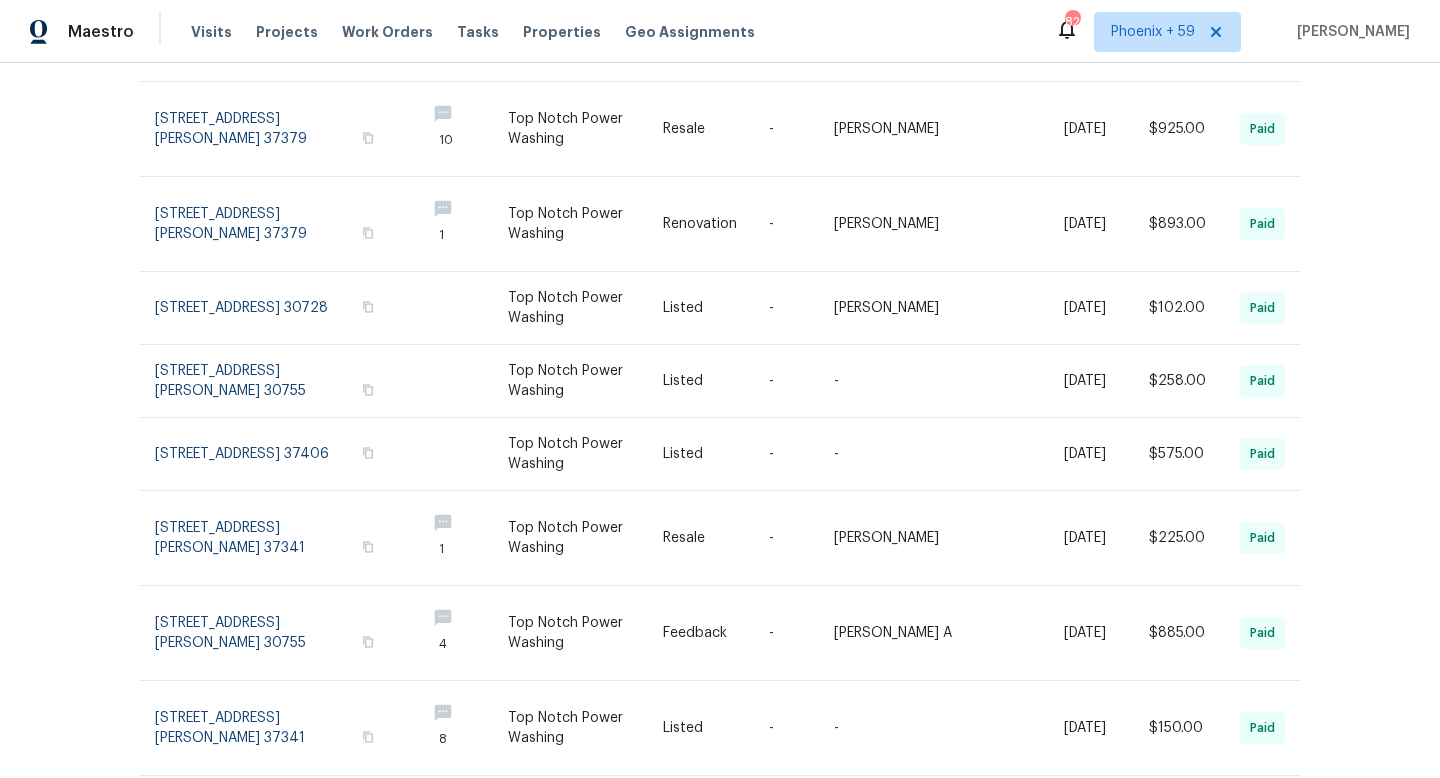 scroll, scrollTop: 459, scrollLeft: 0, axis: vertical 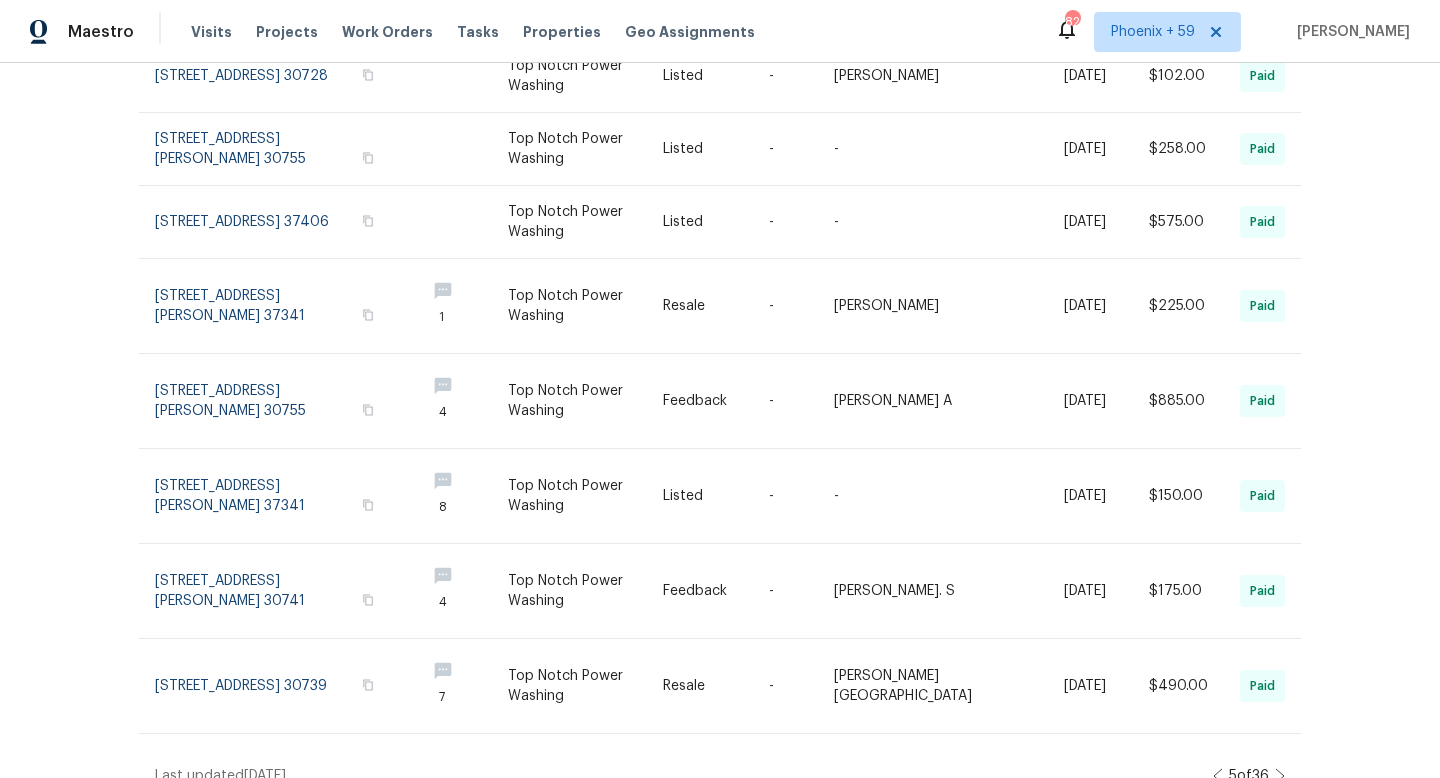click 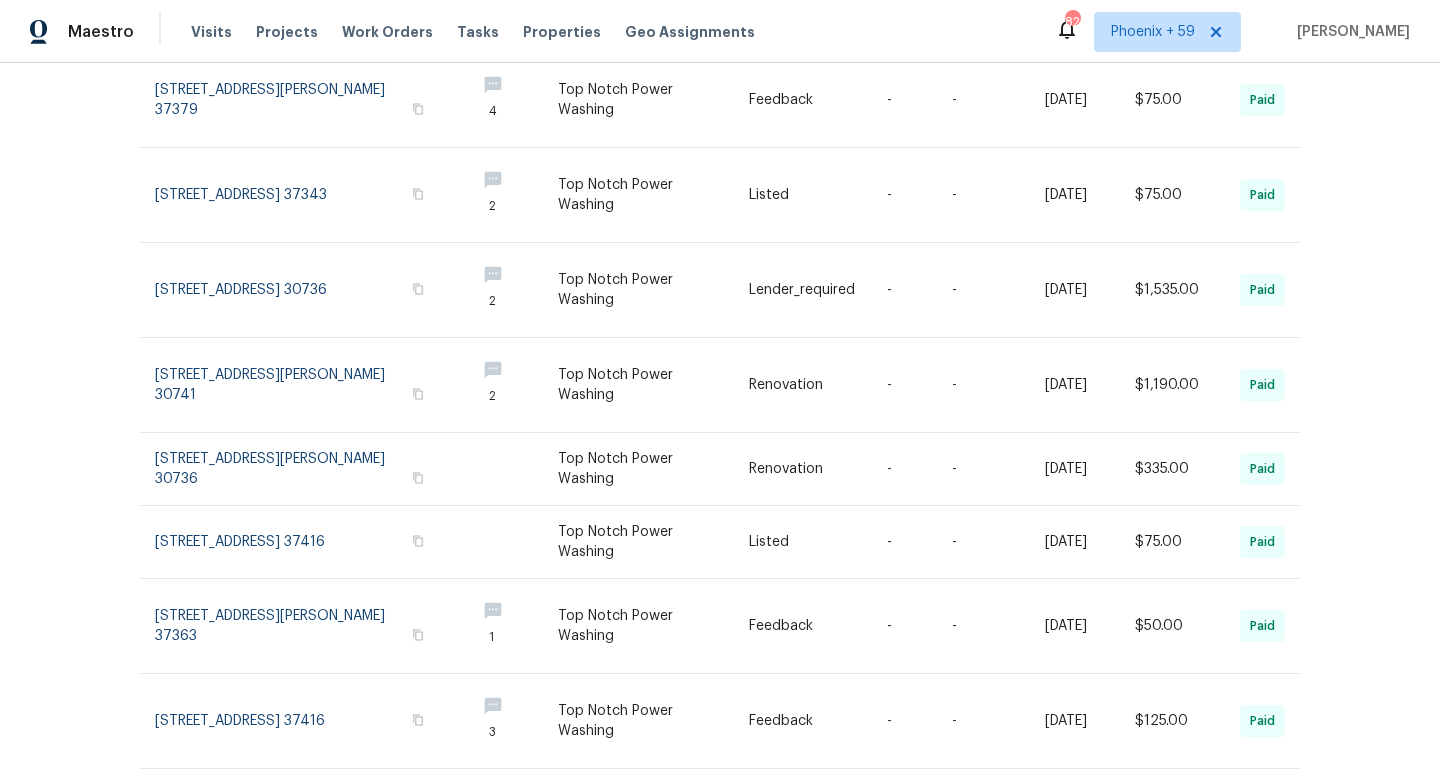 scroll, scrollTop: 481, scrollLeft: 0, axis: vertical 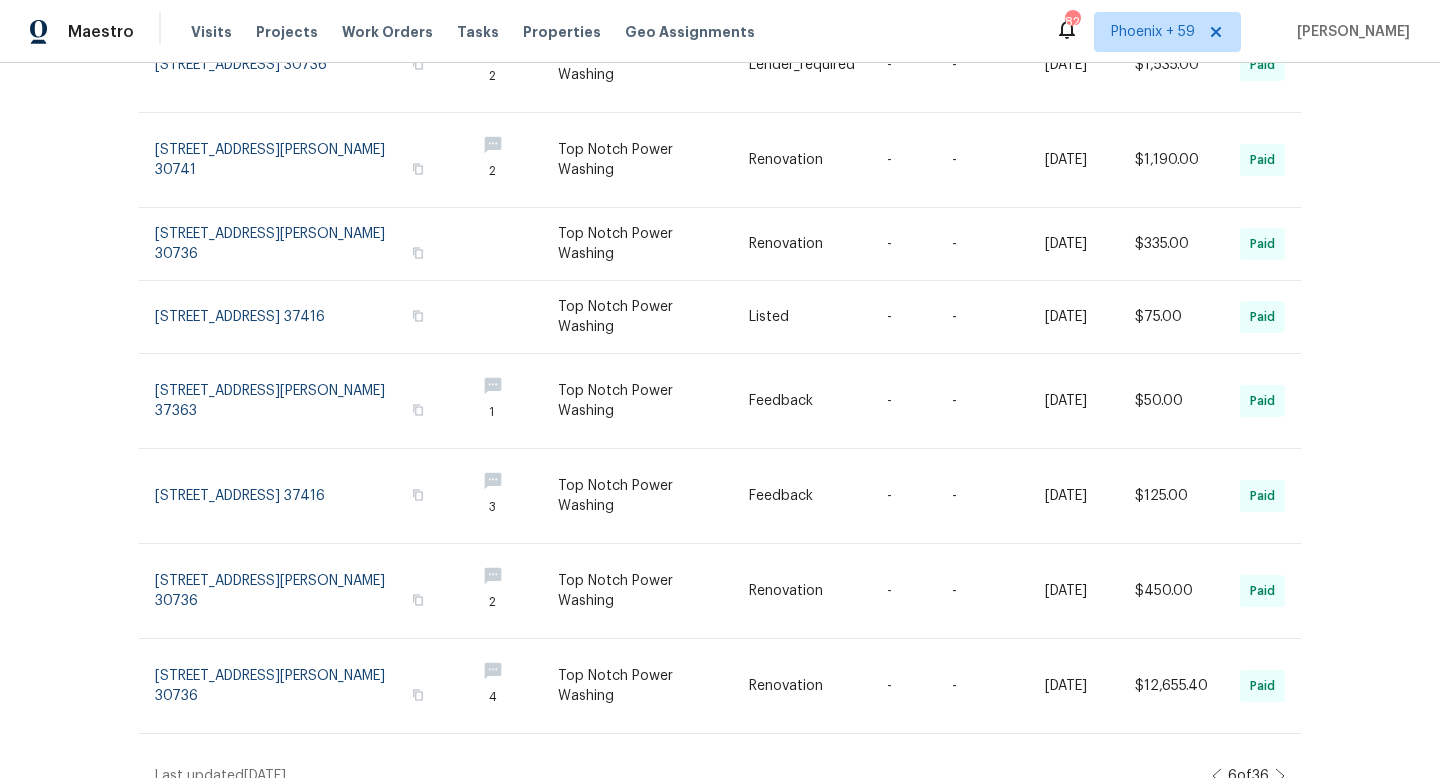 click 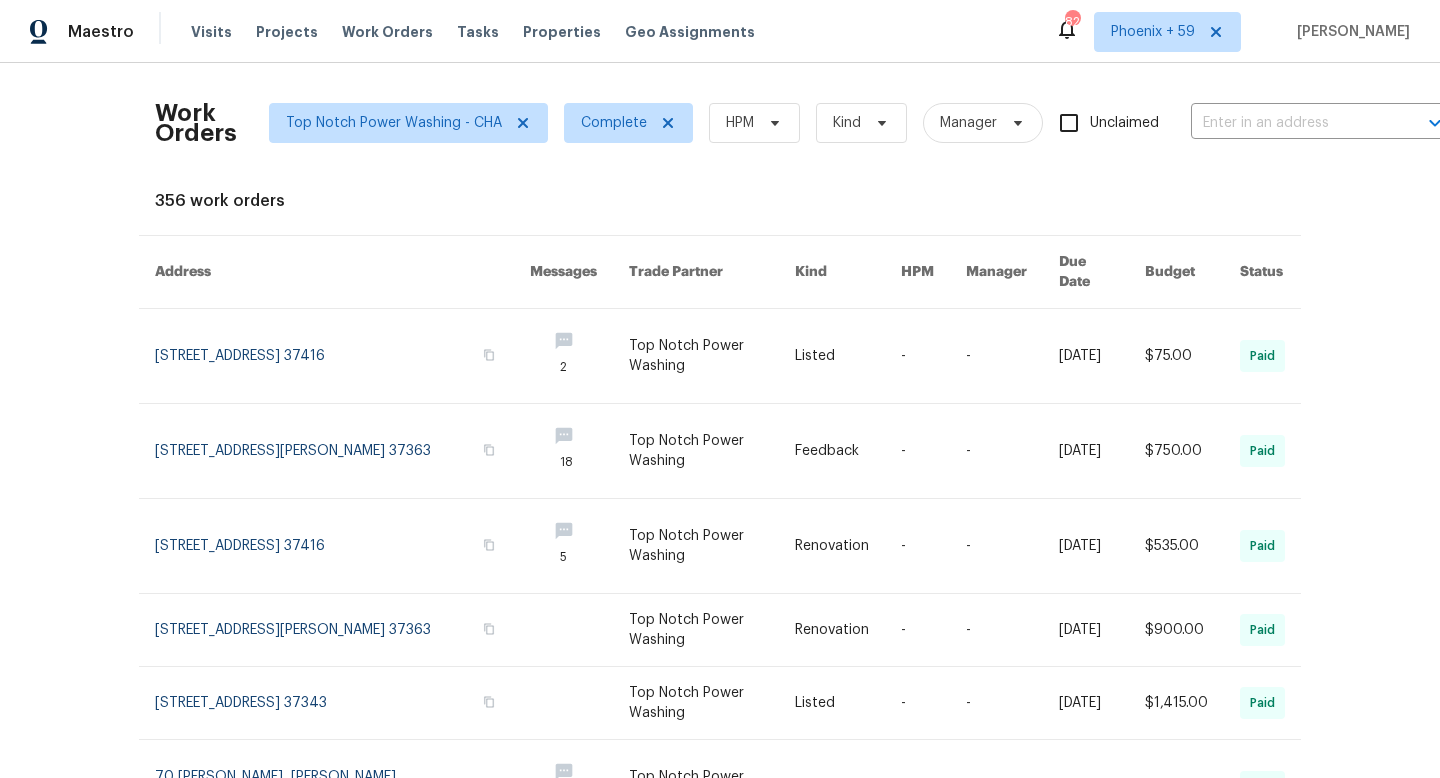 scroll, scrollTop: 488, scrollLeft: 0, axis: vertical 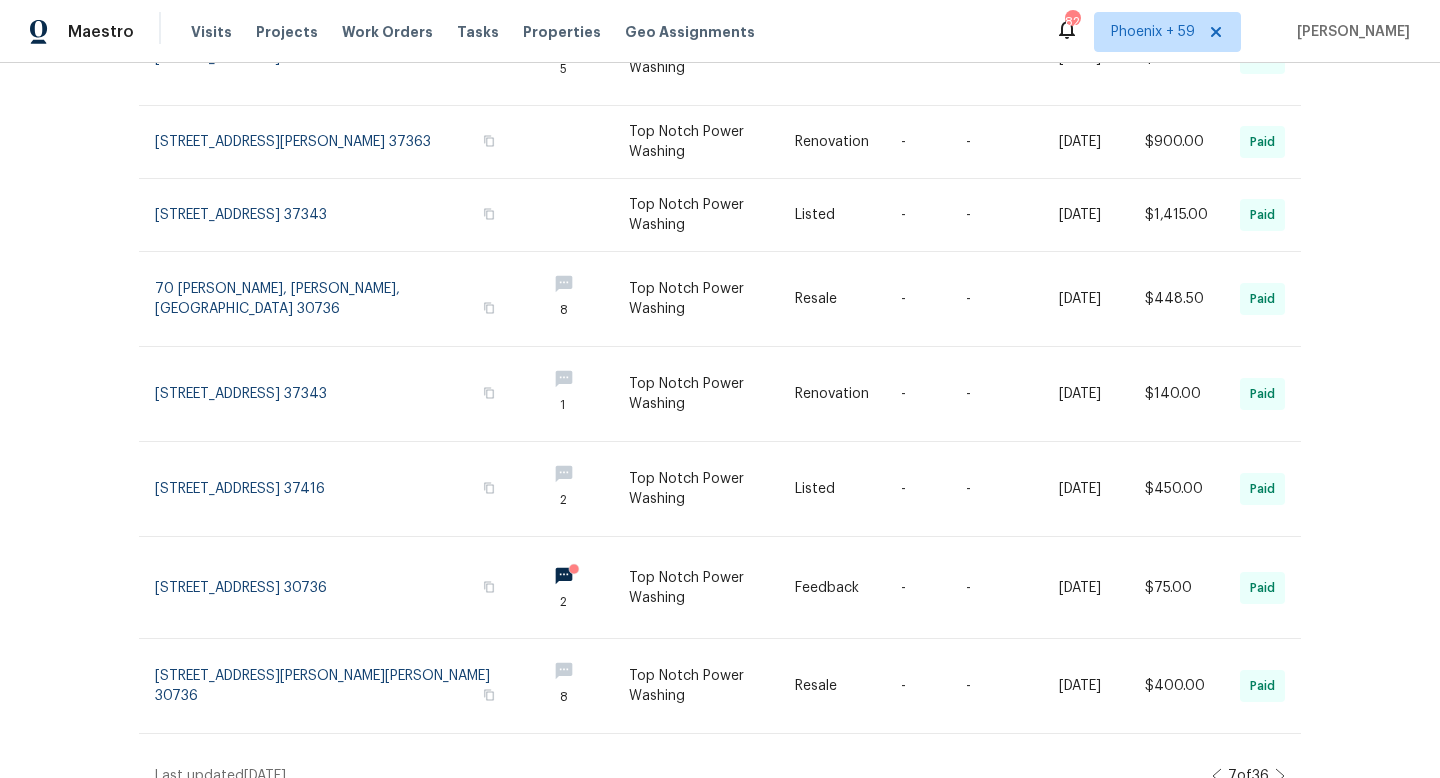 click 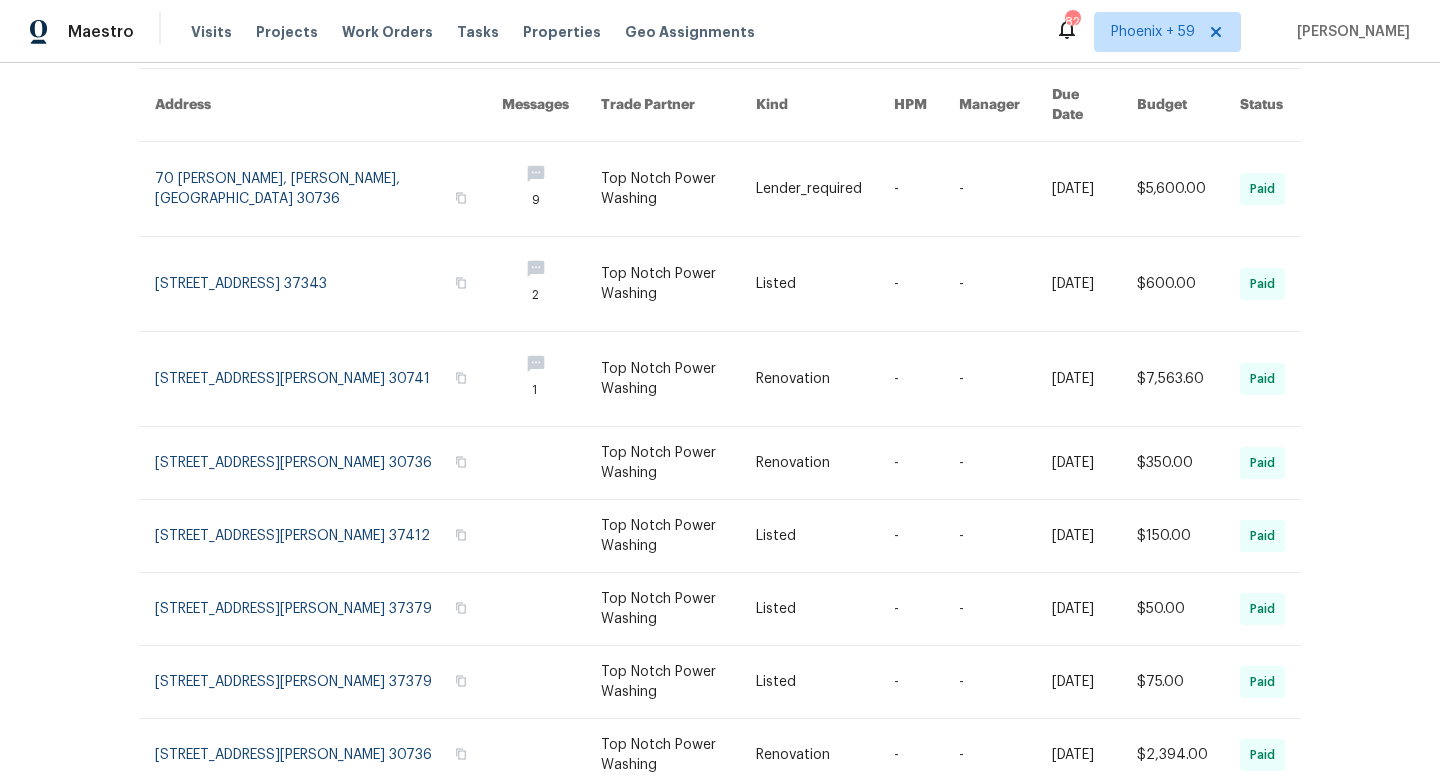 scroll, scrollTop: 416, scrollLeft: 0, axis: vertical 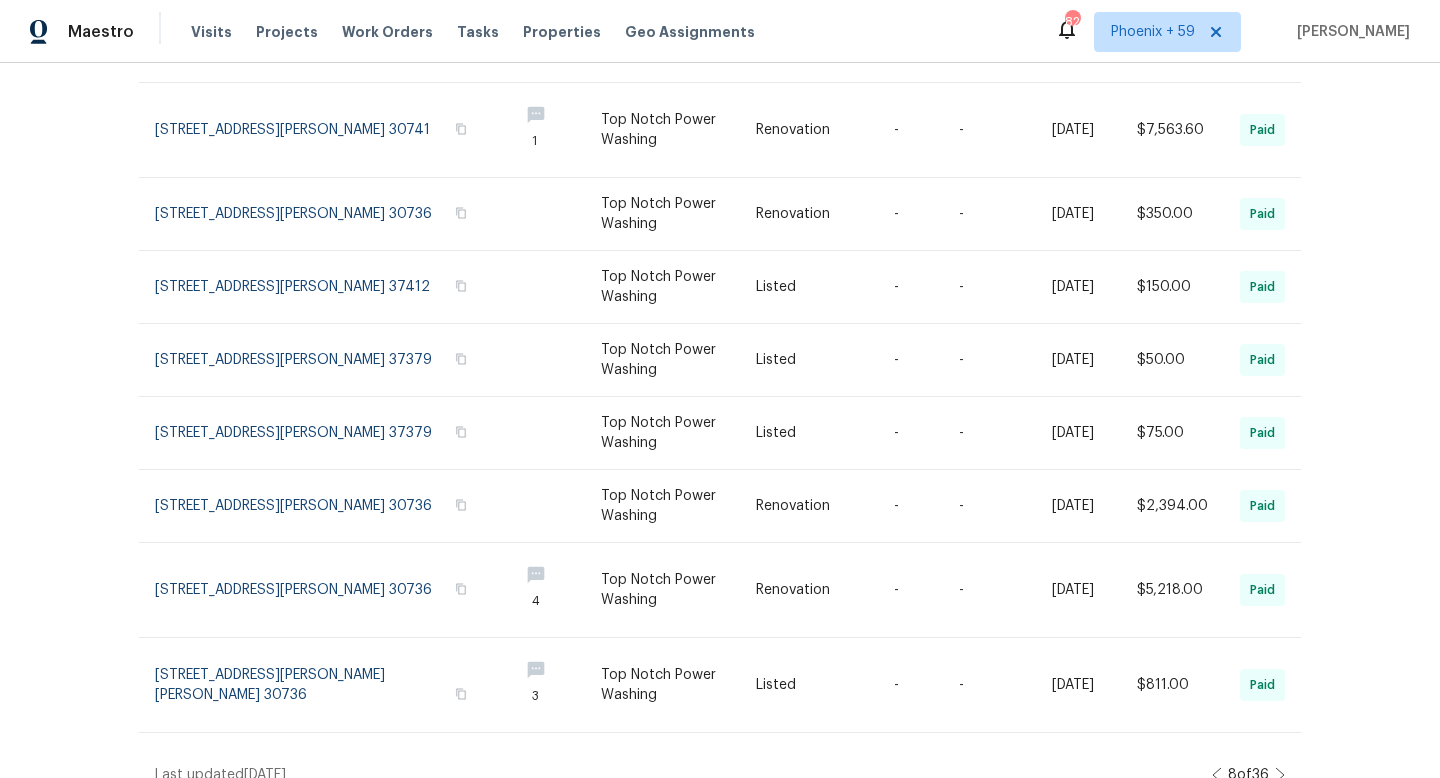 click 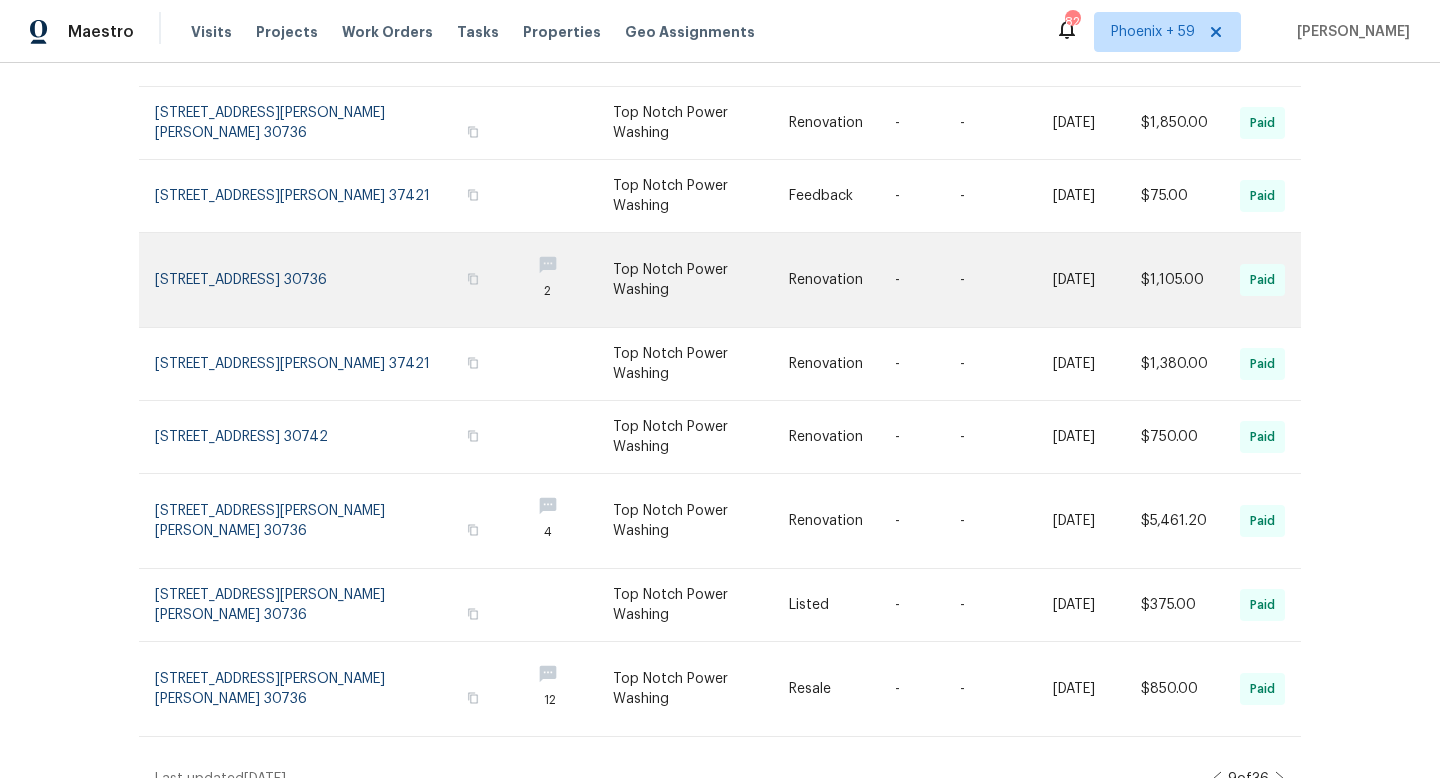 scroll, scrollTop: 416, scrollLeft: 0, axis: vertical 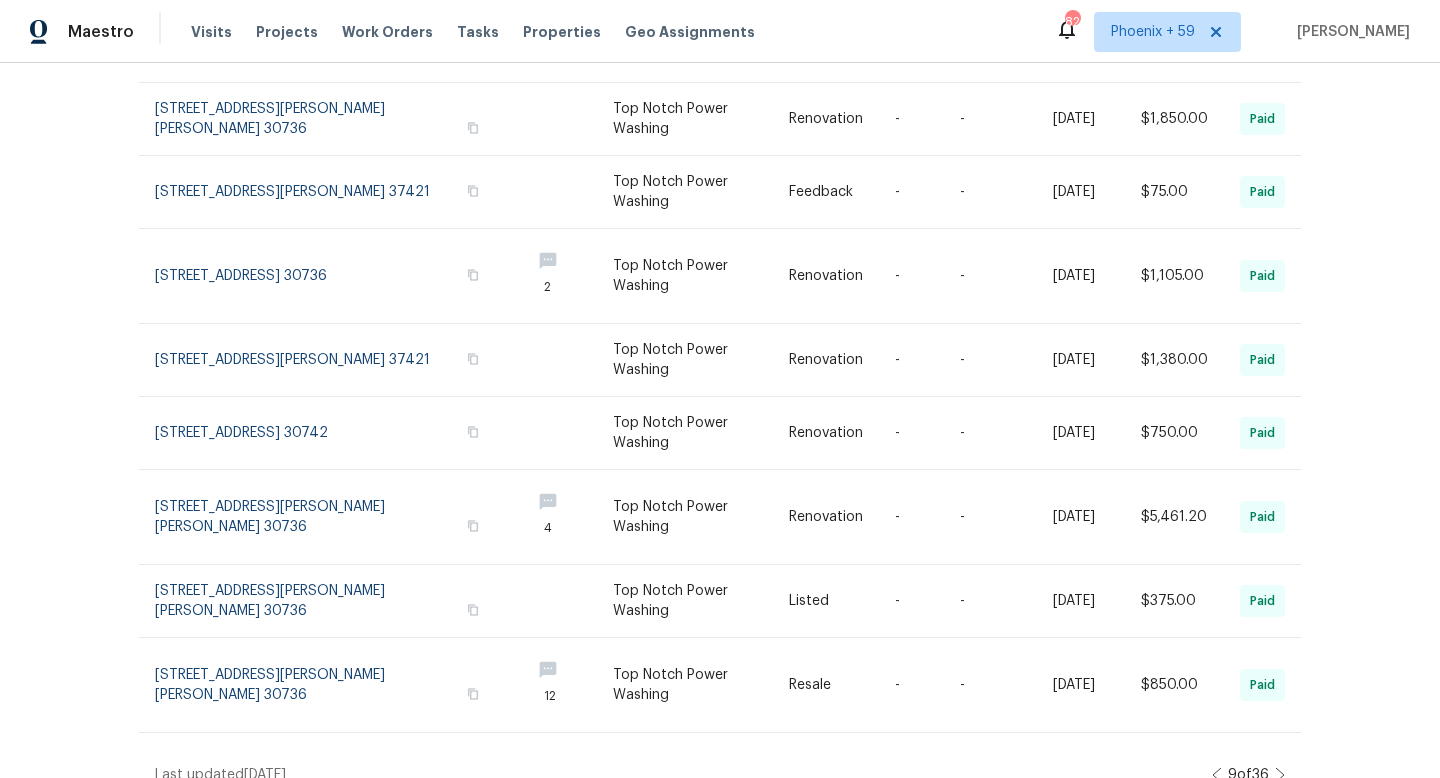 click 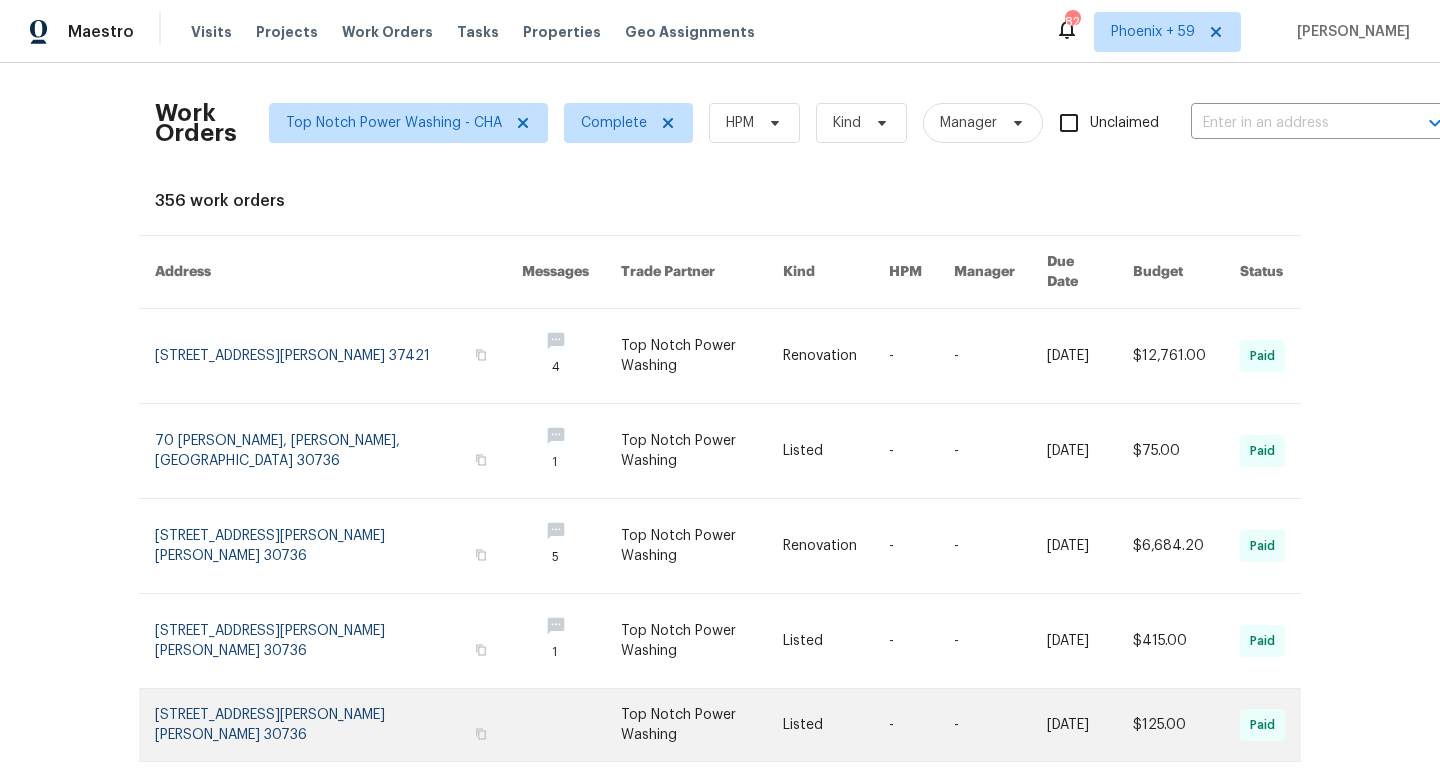 scroll, scrollTop: 516, scrollLeft: 0, axis: vertical 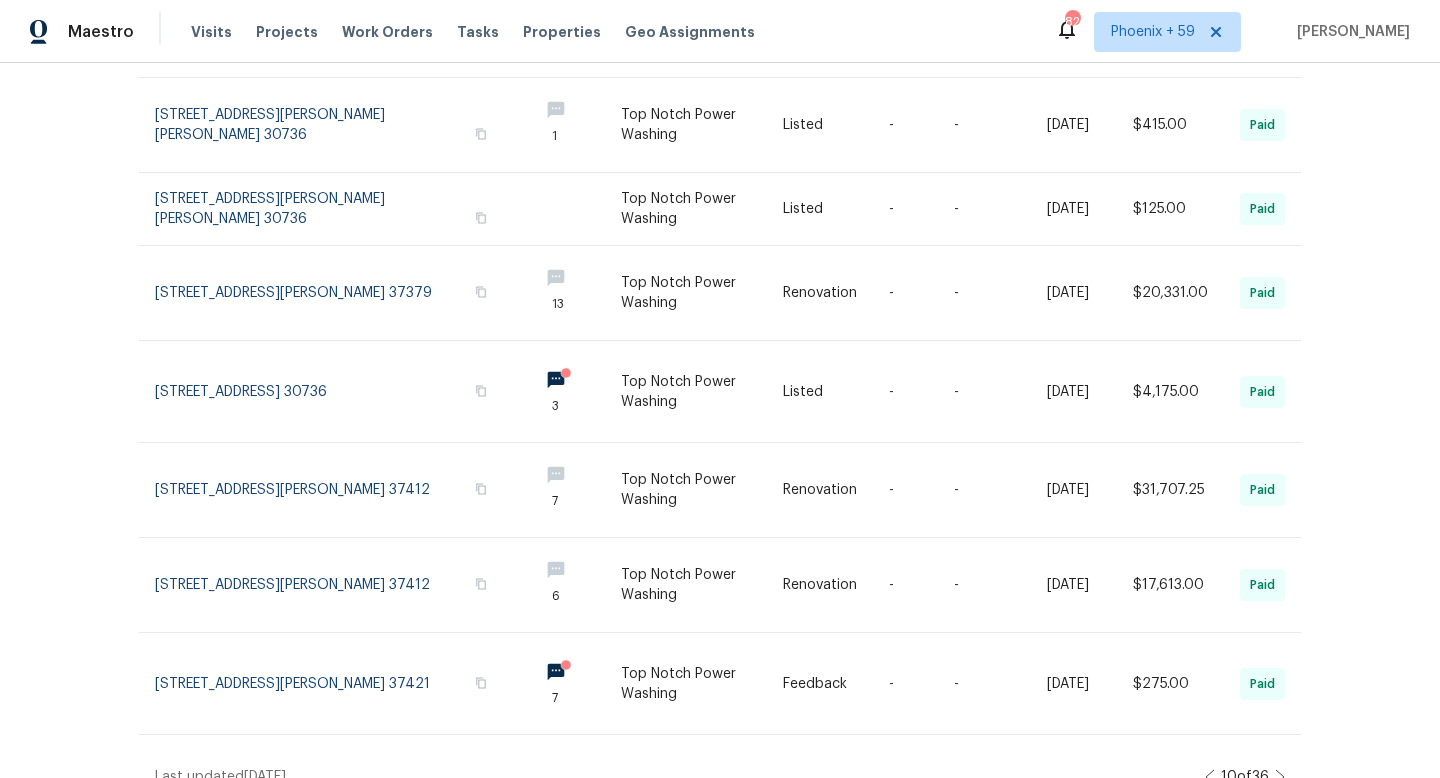 click 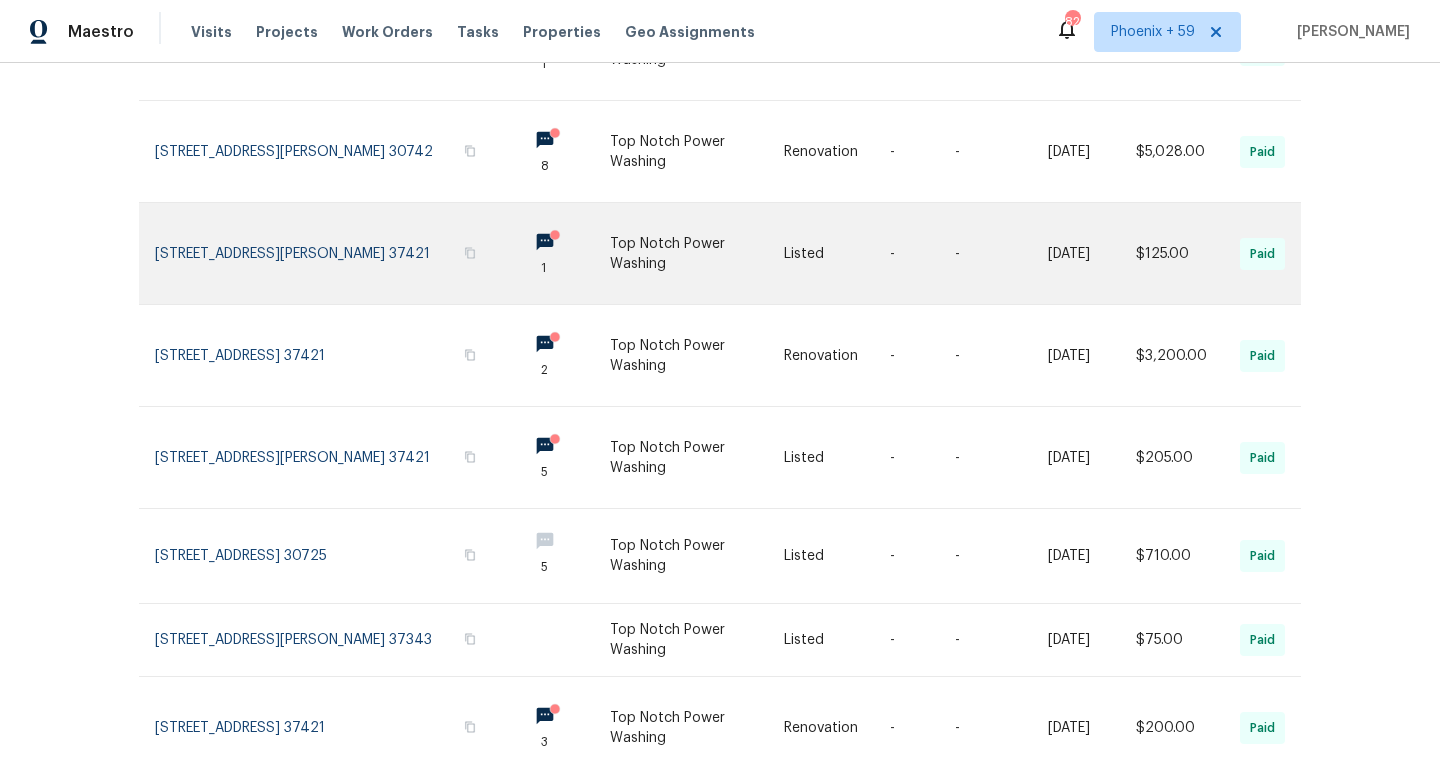 scroll, scrollTop: 523, scrollLeft: 0, axis: vertical 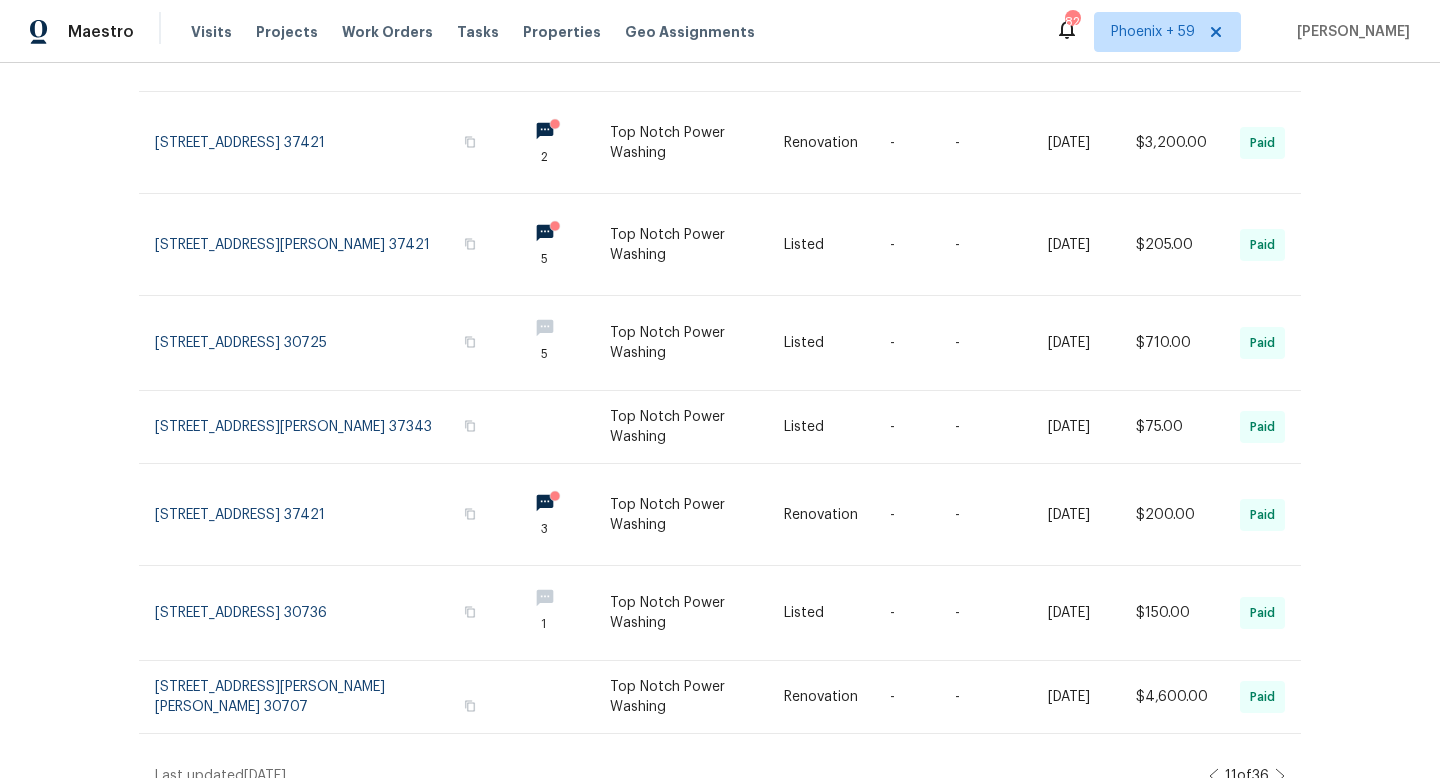 click 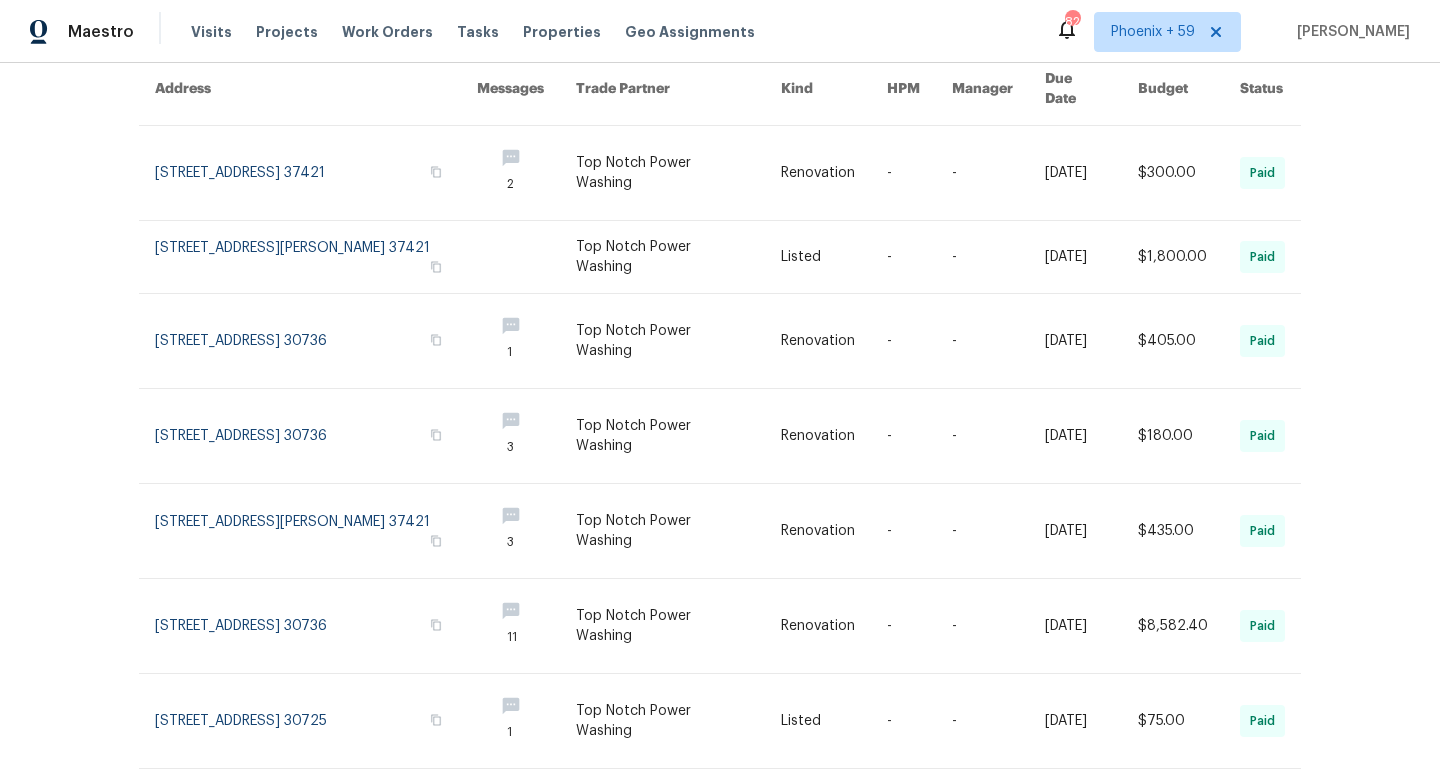 scroll, scrollTop: 488, scrollLeft: 0, axis: vertical 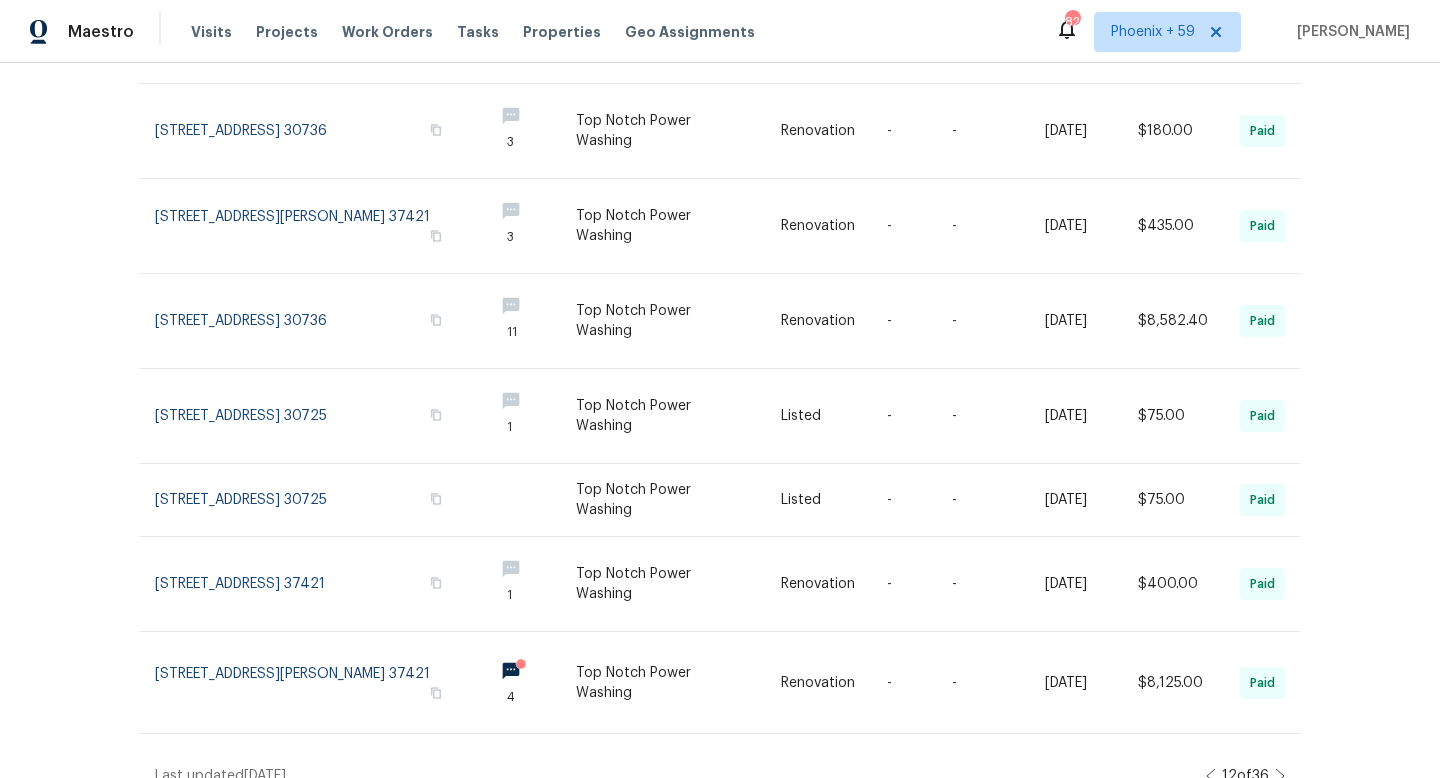 click 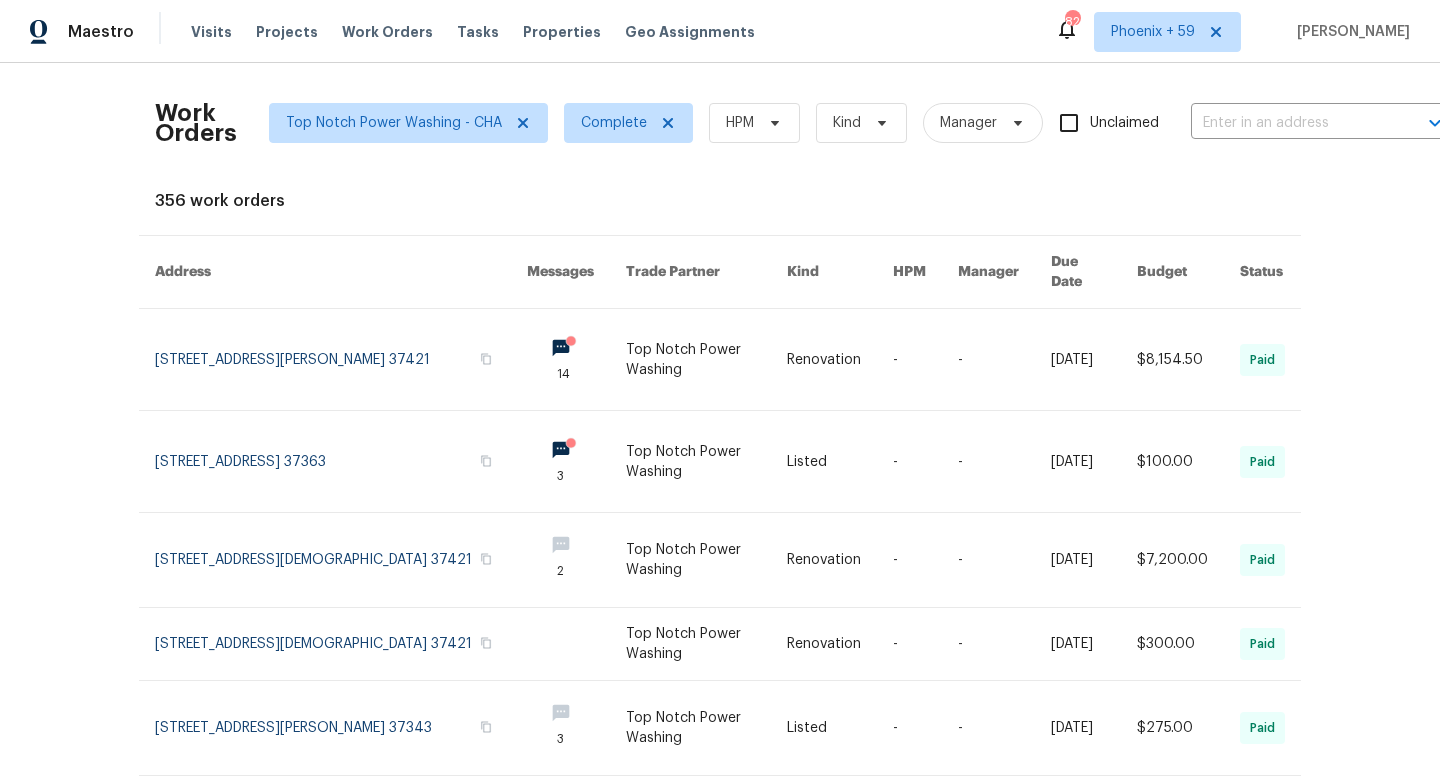 scroll, scrollTop: 537, scrollLeft: 0, axis: vertical 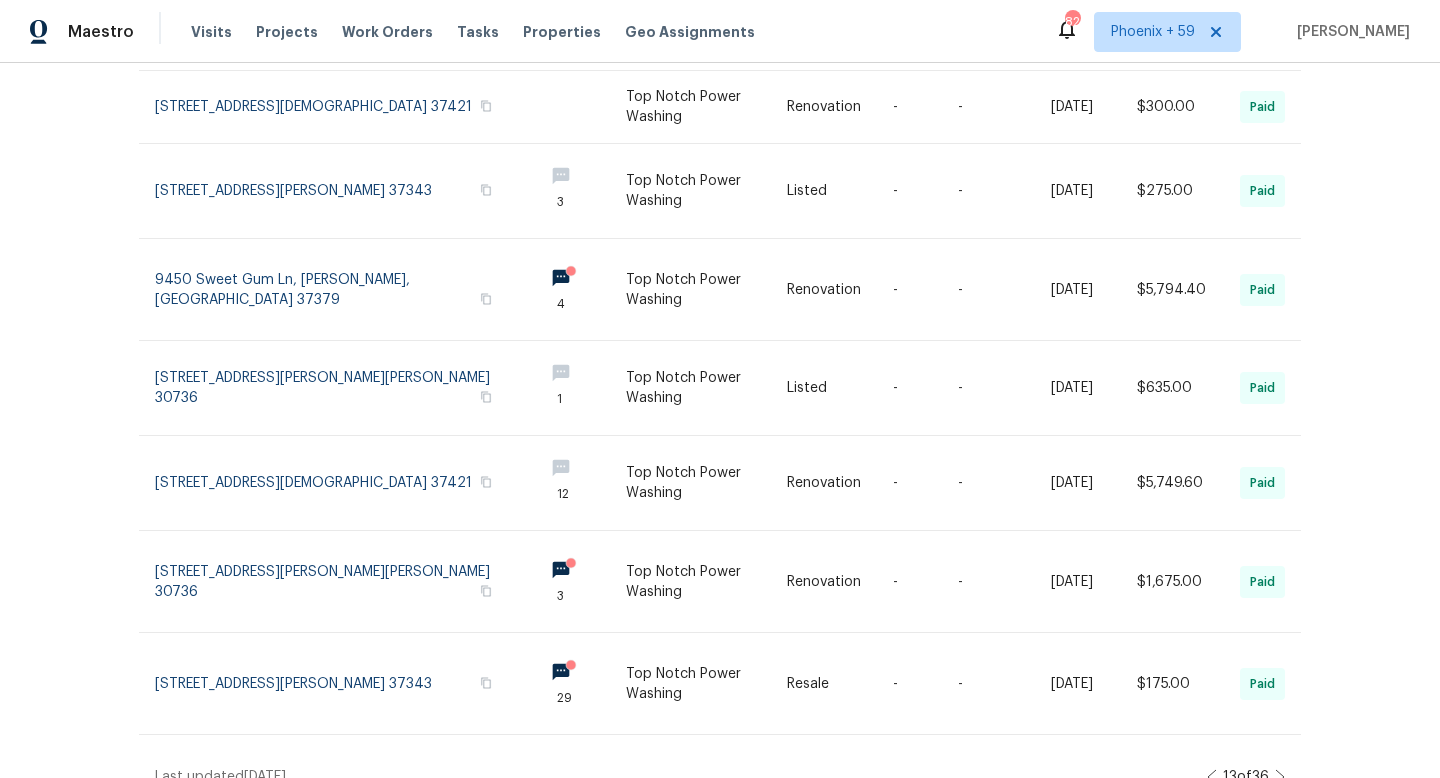 click 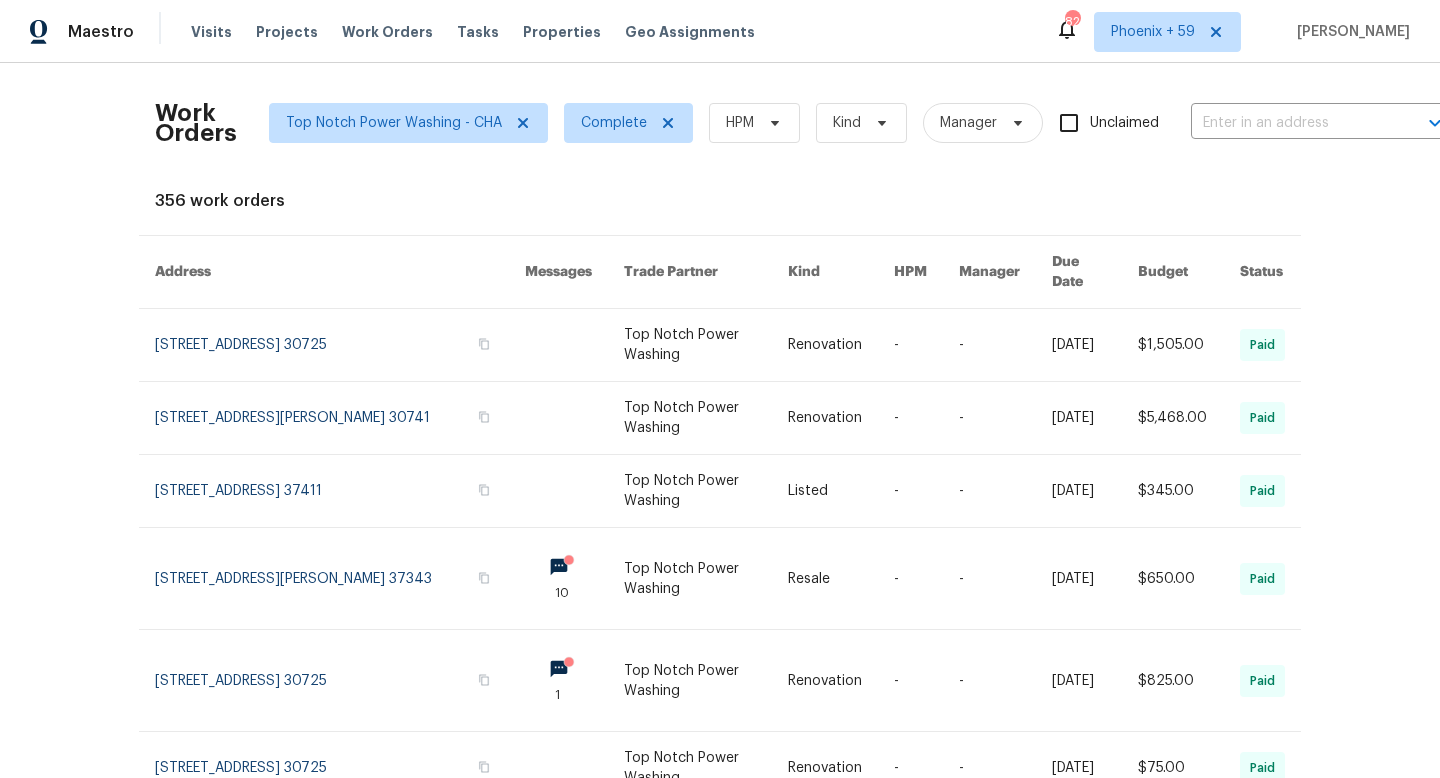 scroll, scrollTop: 451, scrollLeft: 0, axis: vertical 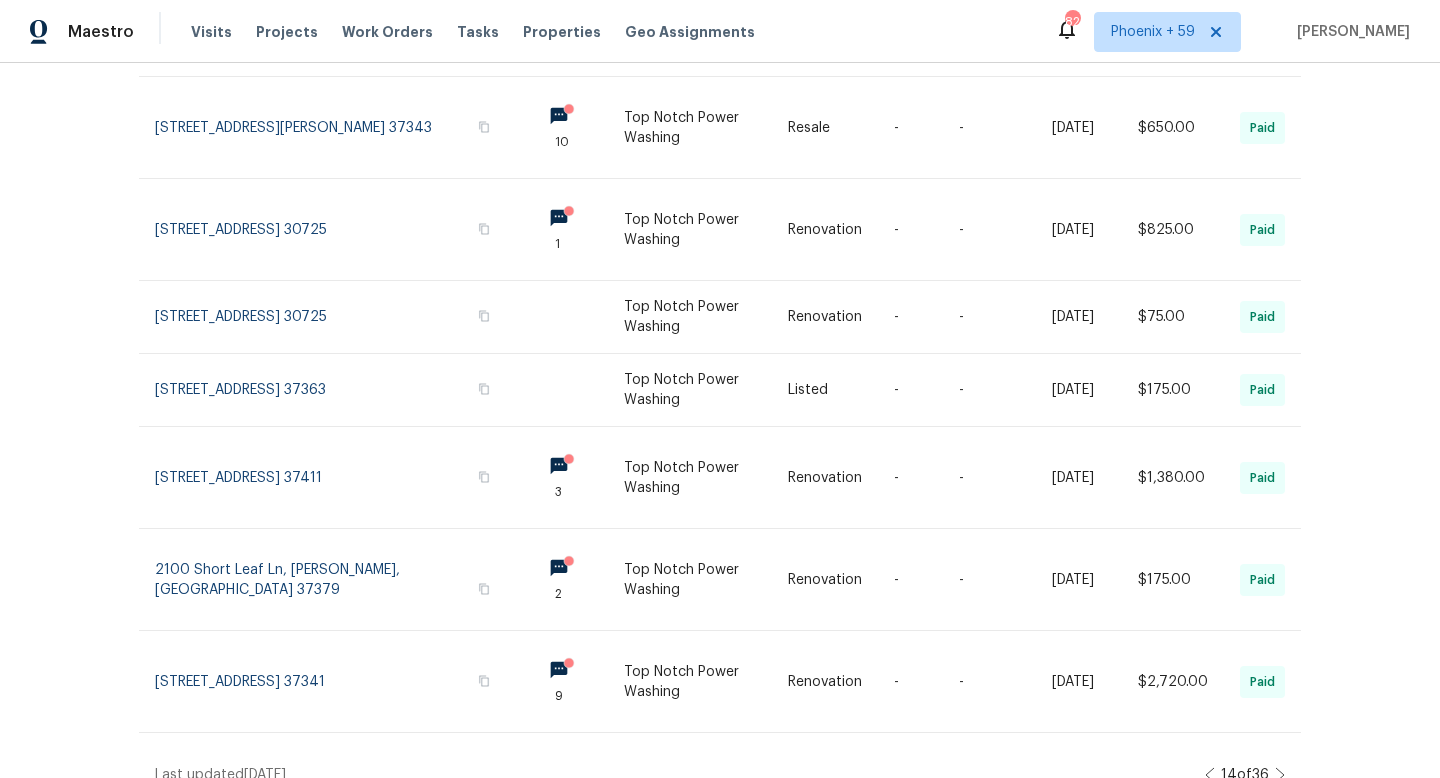 click 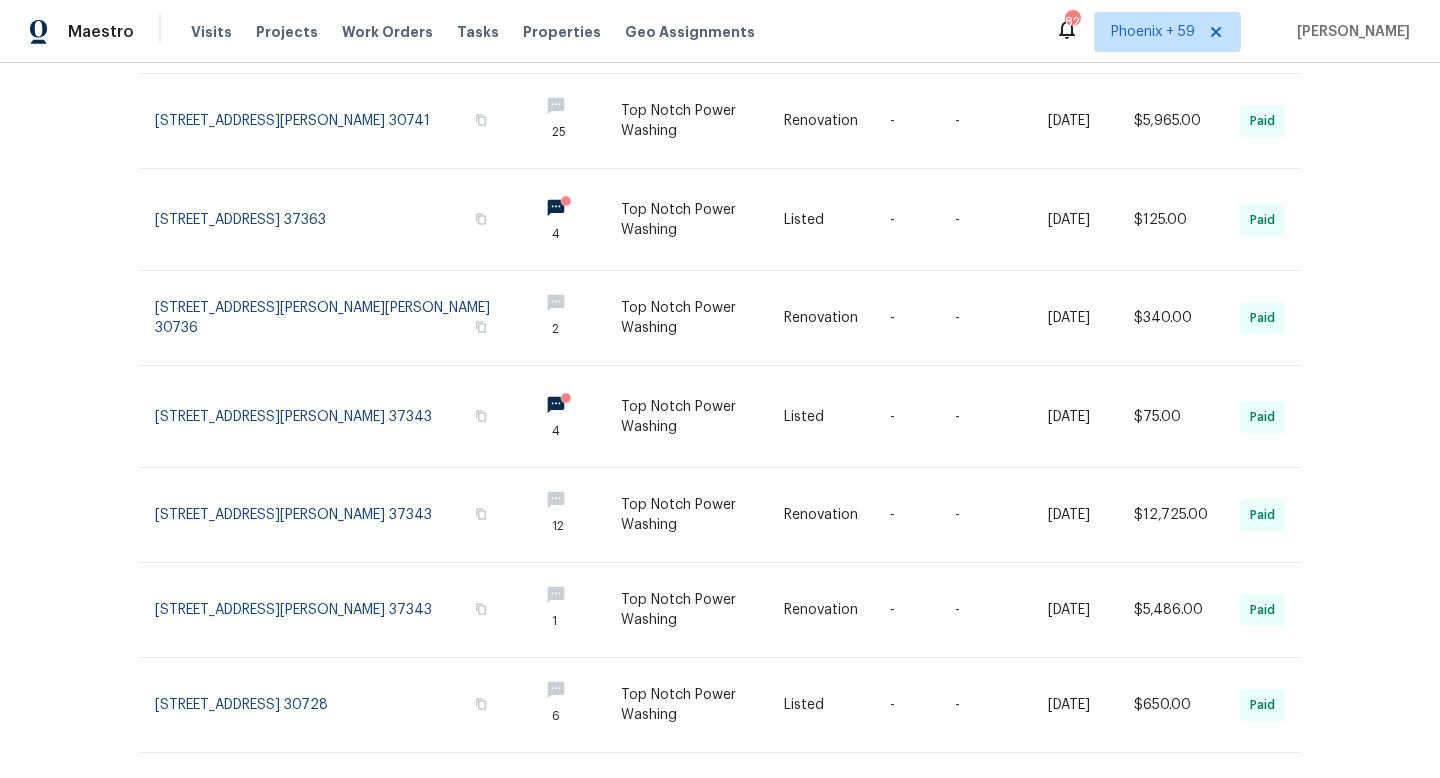scroll, scrollTop: 545, scrollLeft: 0, axis: vertical 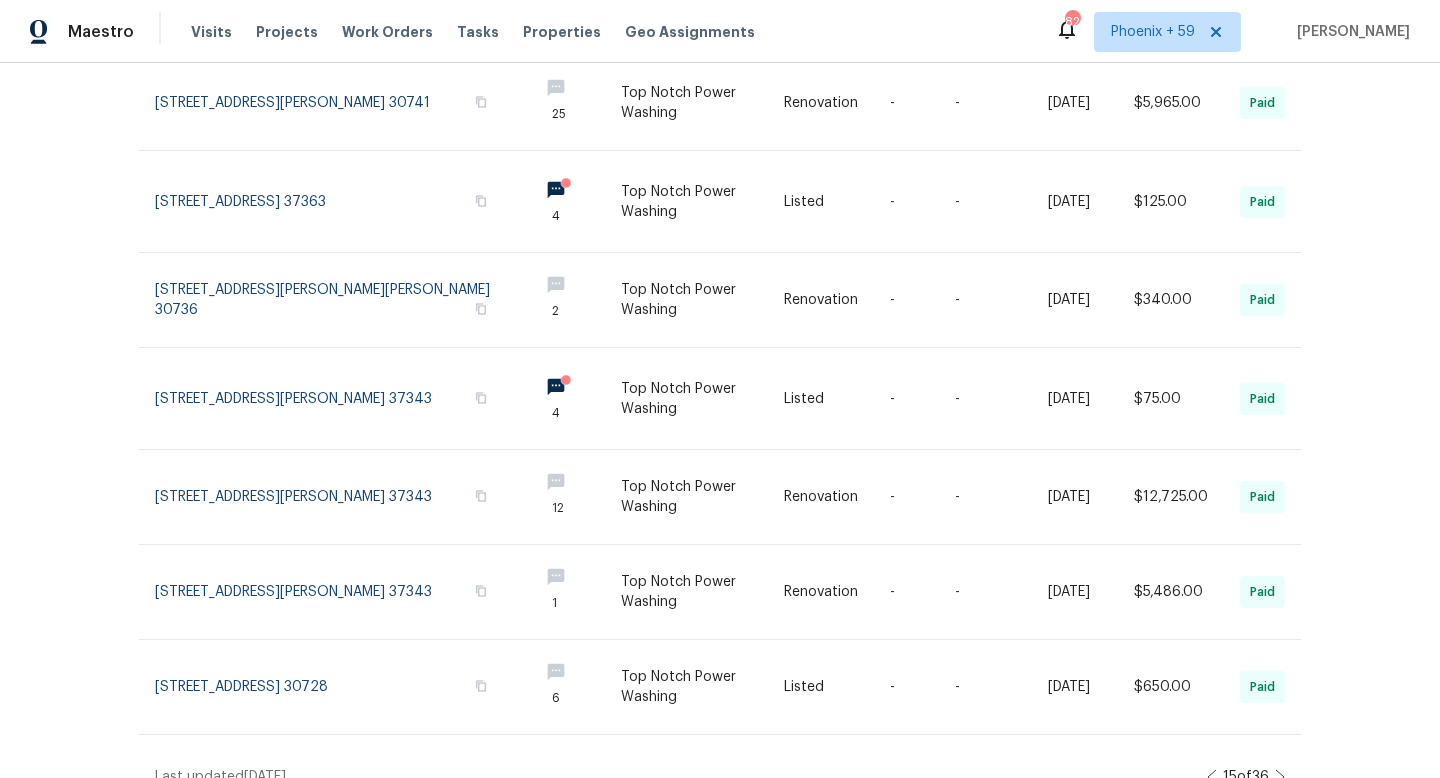 click 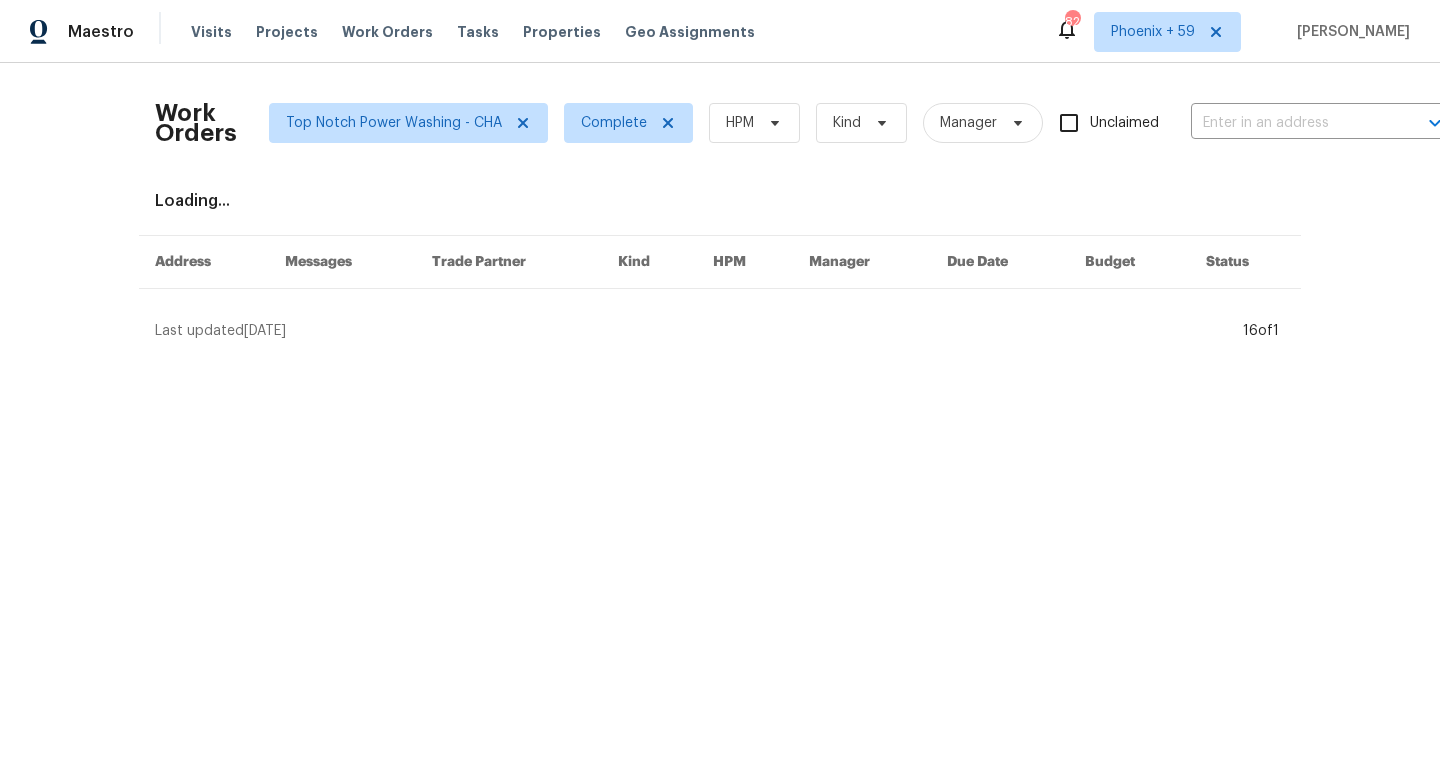 scroll 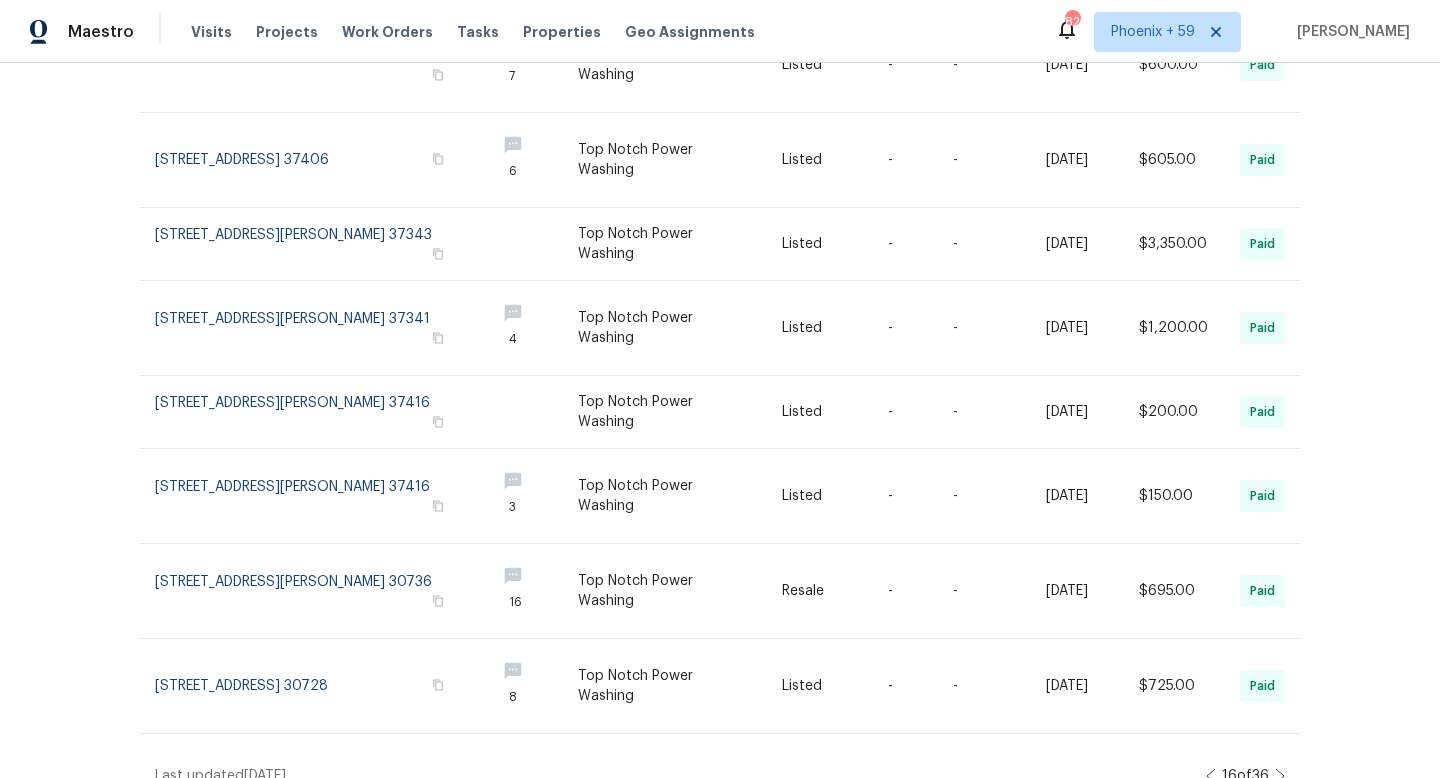click 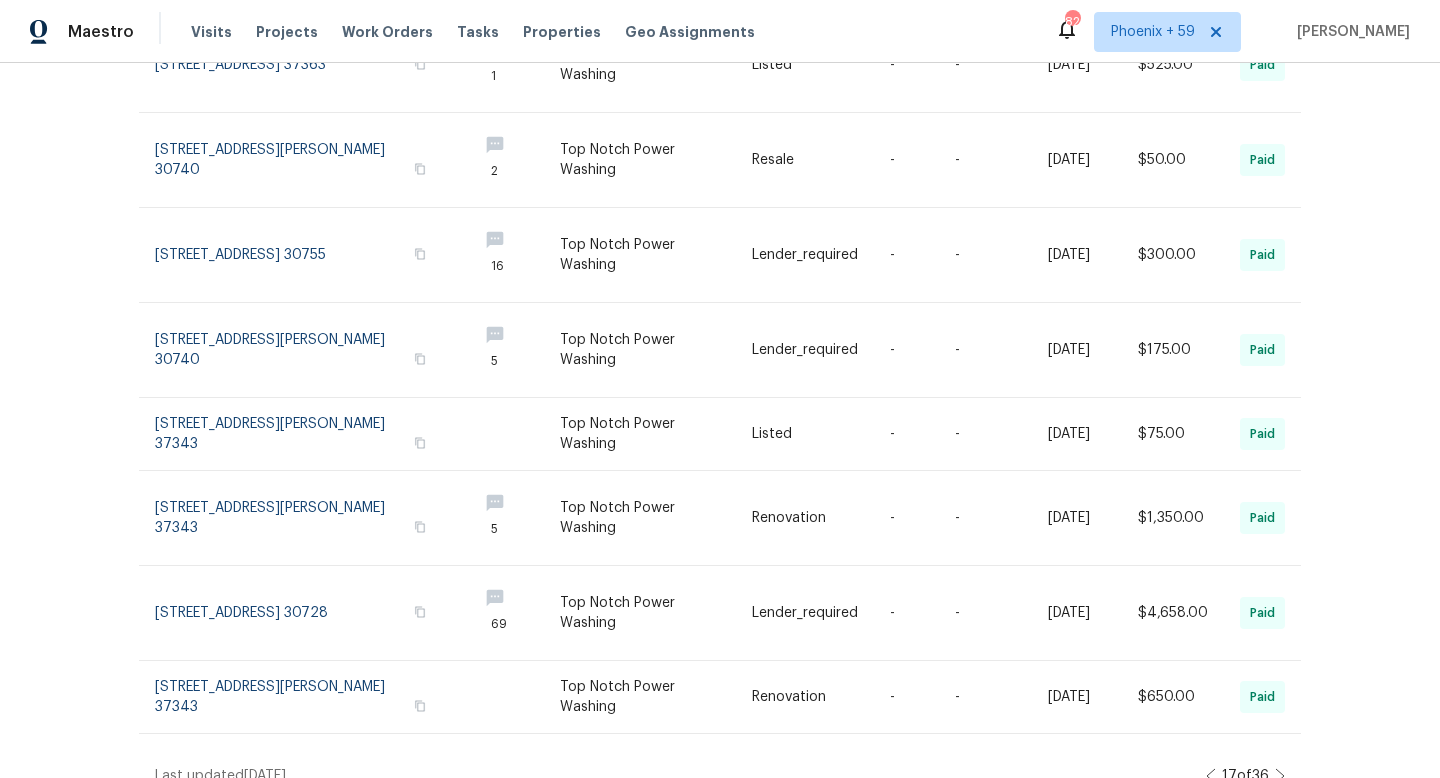 click 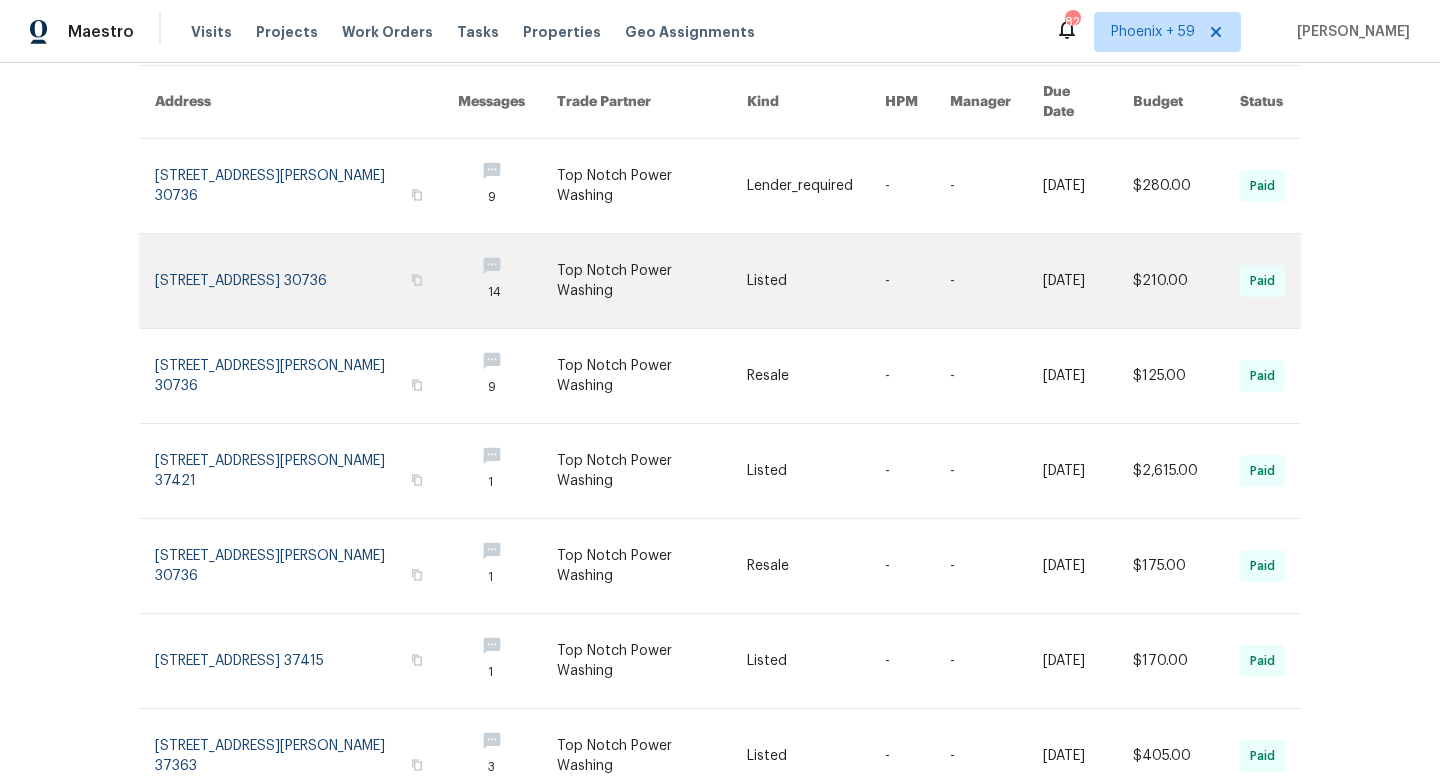 click at bounding box center [306, 281] 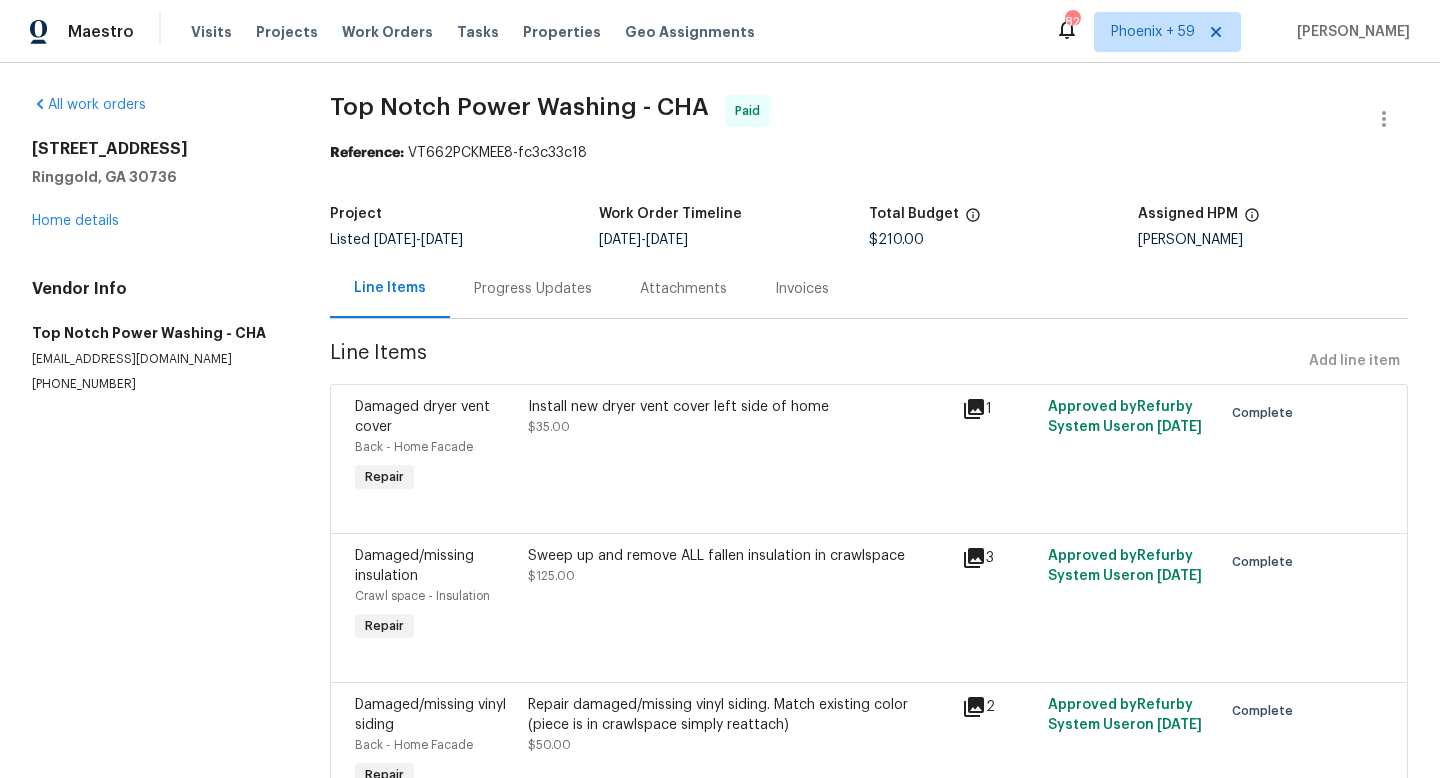 click on "Attachments" at bounding box center (683, 289) 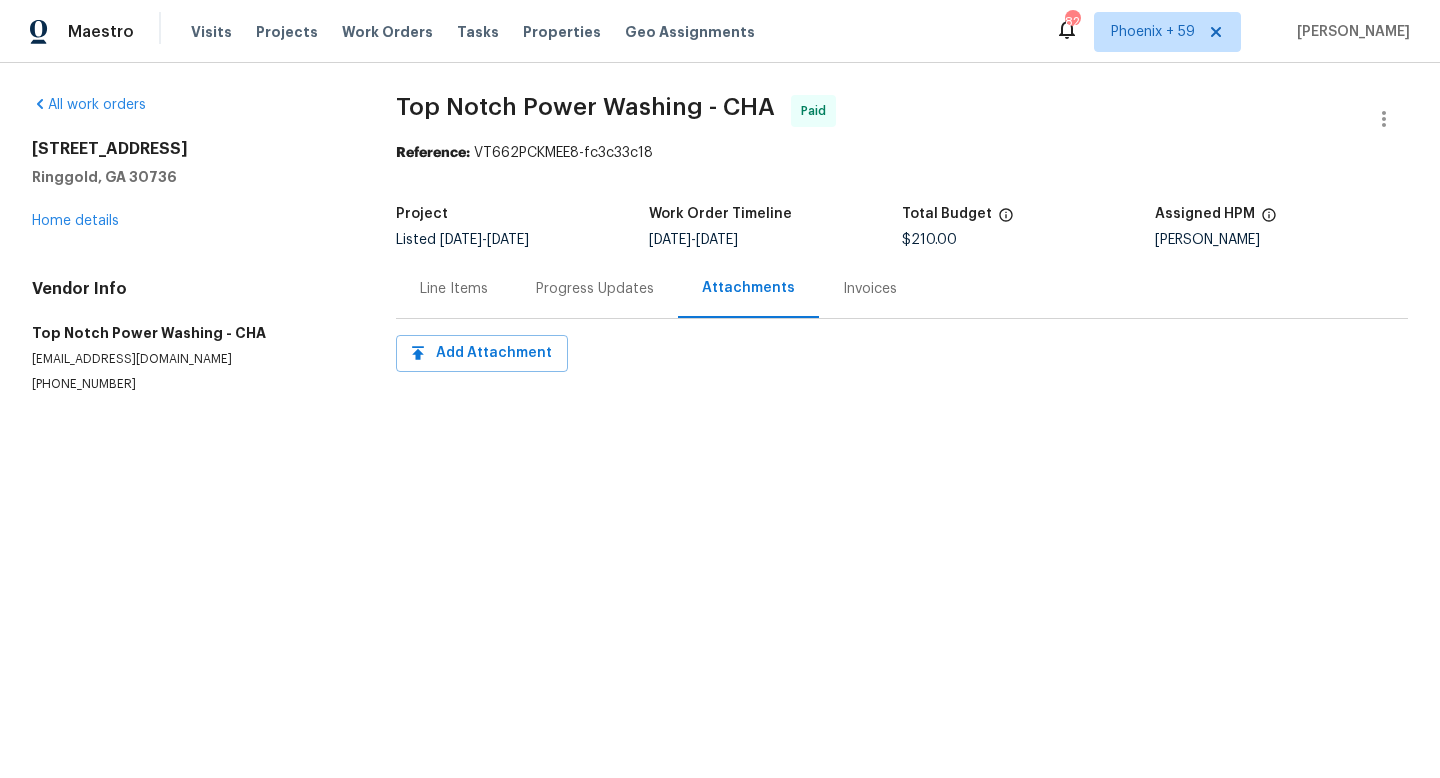click on "Progress Updates" at bounding box center (595, 289) 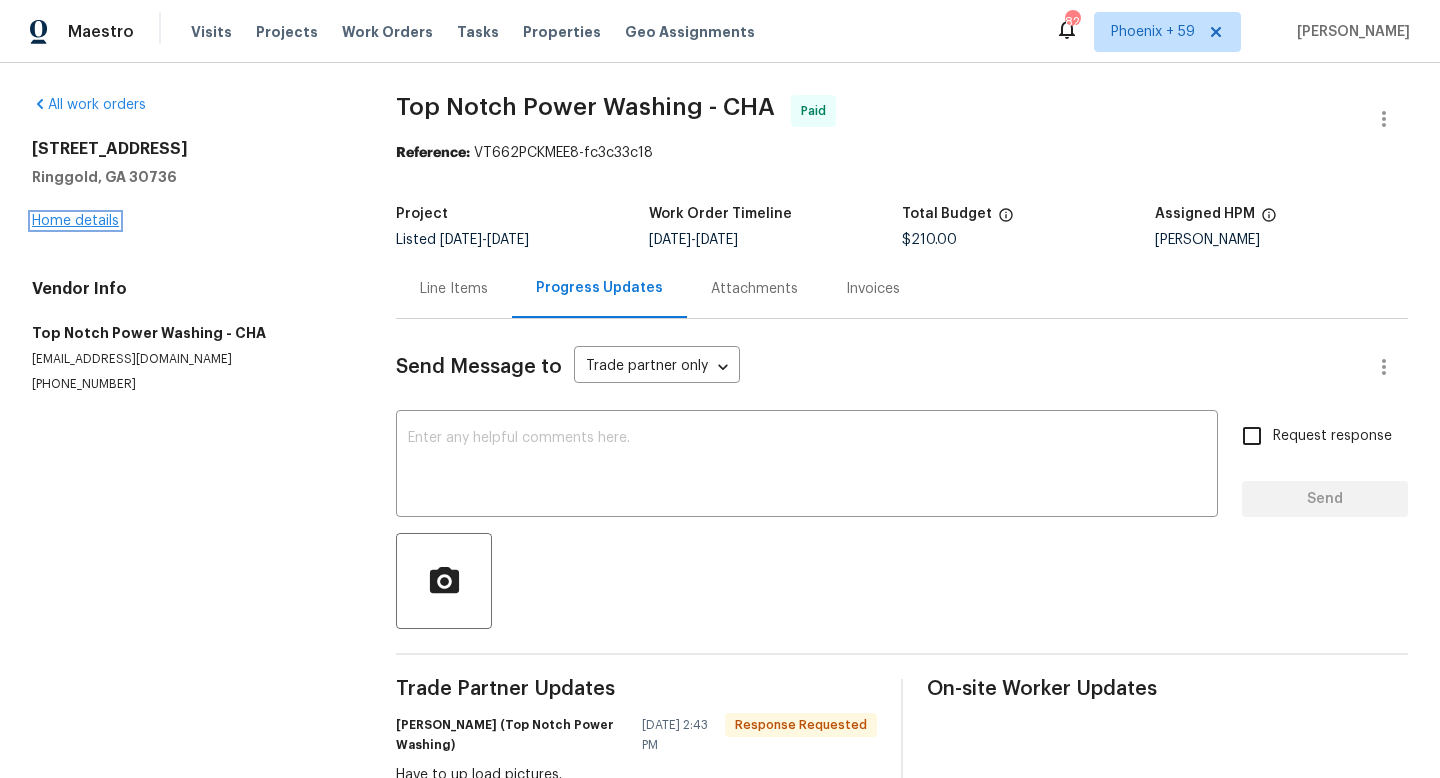 click on "Home details" at bounding box center (75, 221) 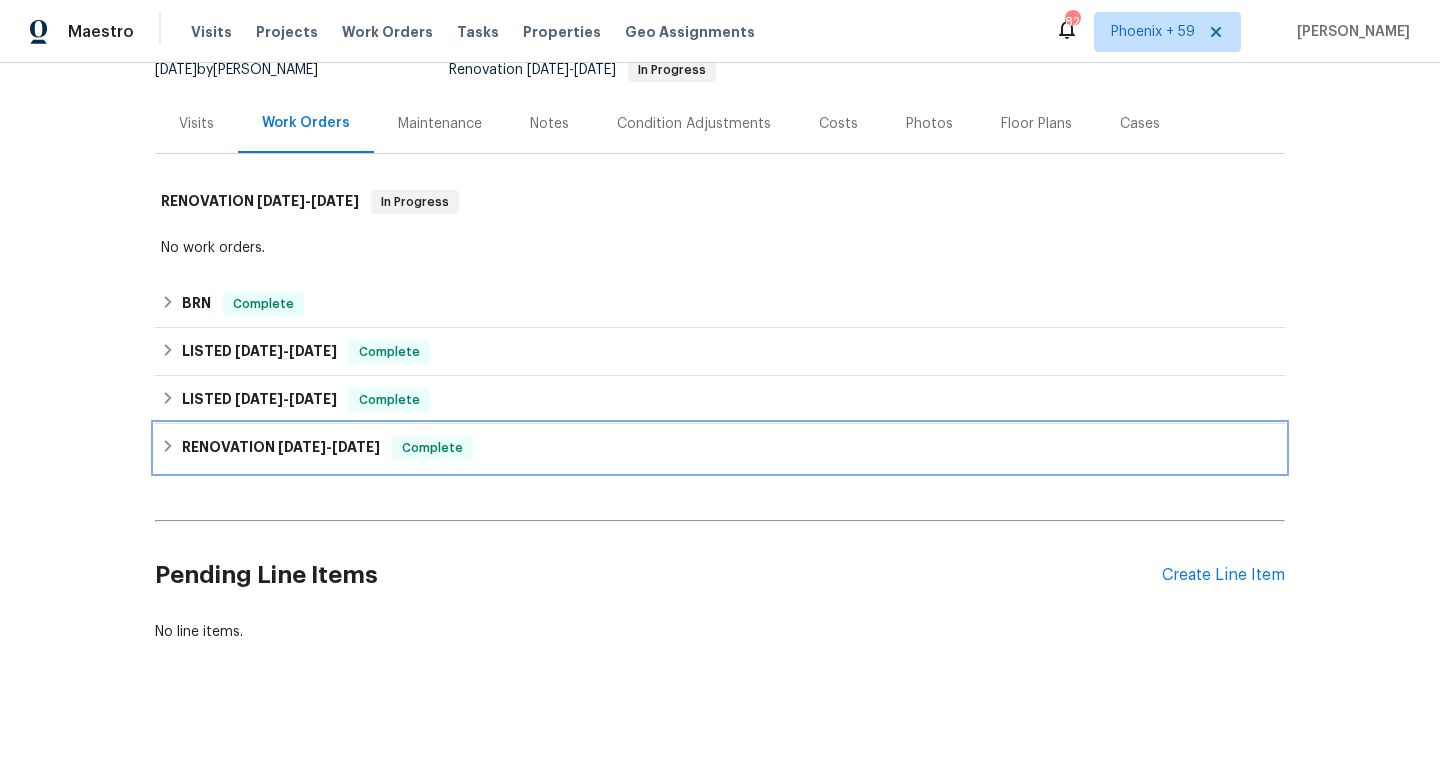 click on "Complete" at bounding box center (432, 448) 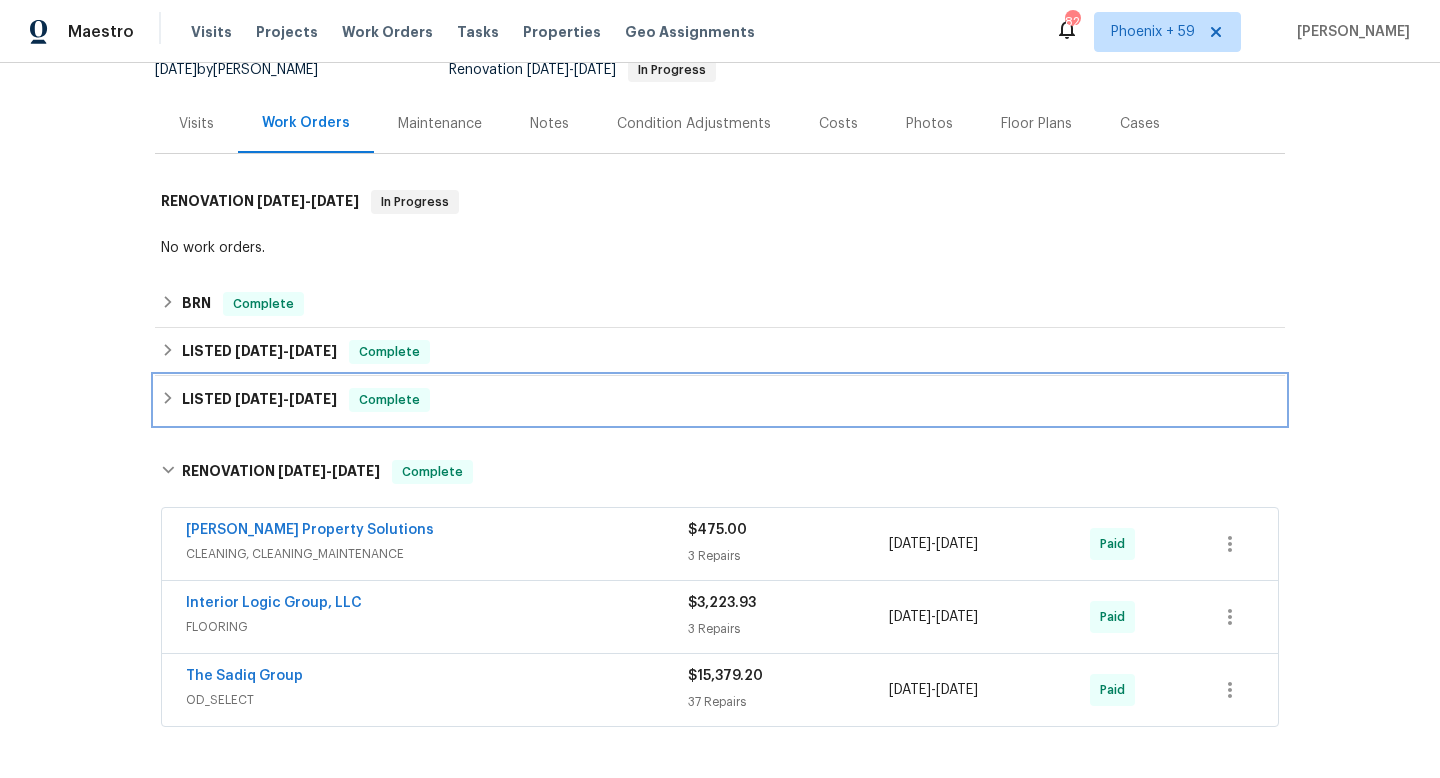 click on "LISTED   [DATE]  -  [DATE] Complete" at bounding box center [720, 400] 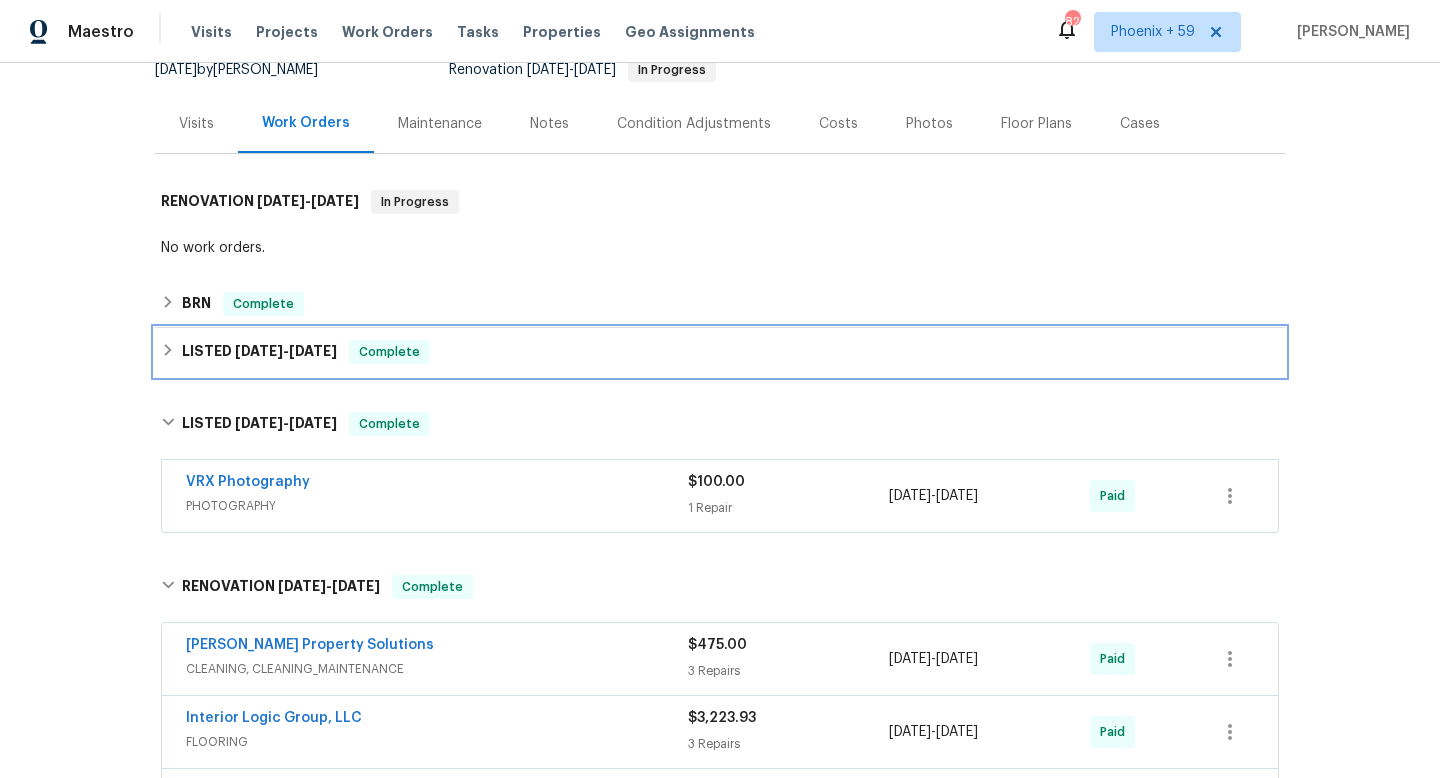 click on "Complete" at bounding box center [389, 352] 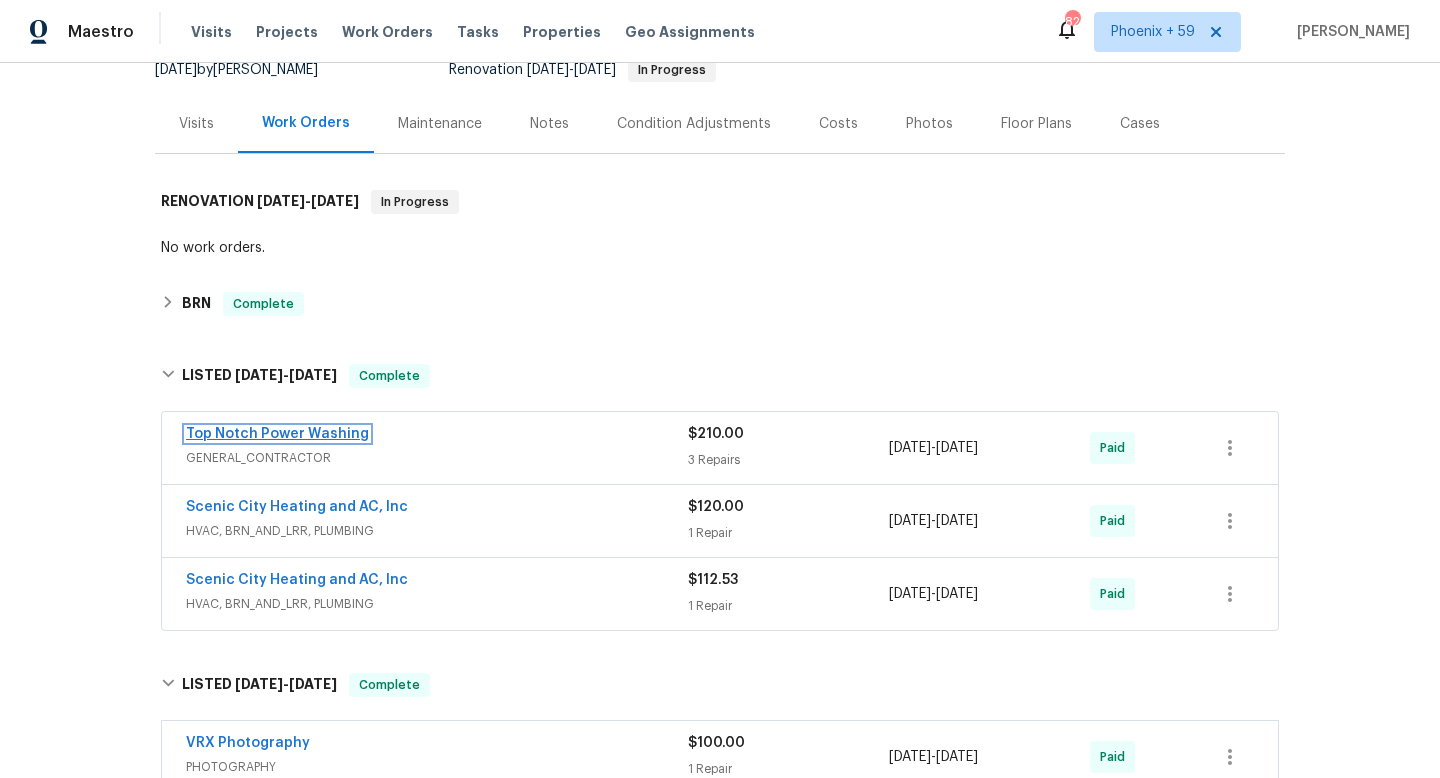 click on "Top Notch Power Washing" at bounding box center (277, 434) 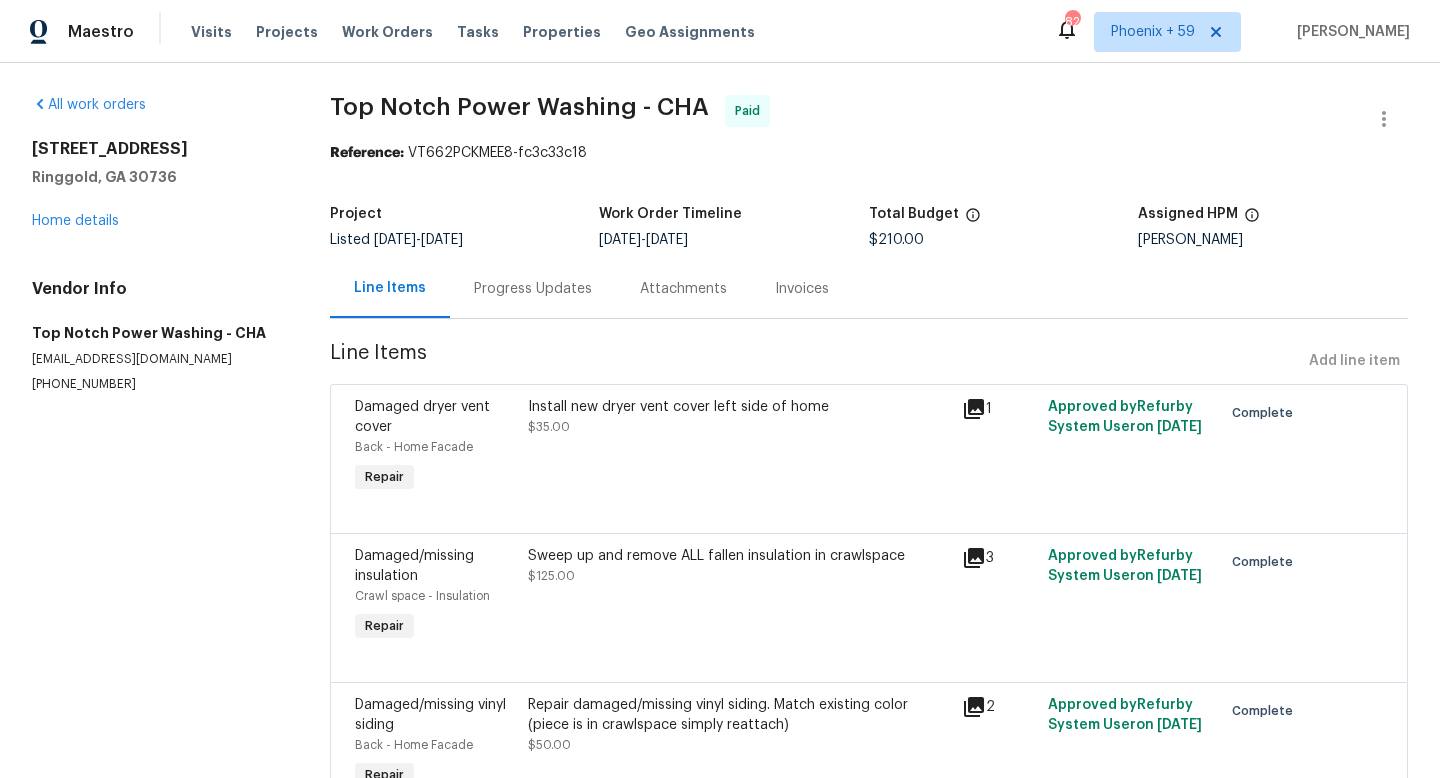 click on "Attachments" at bounding box center (683, 289) 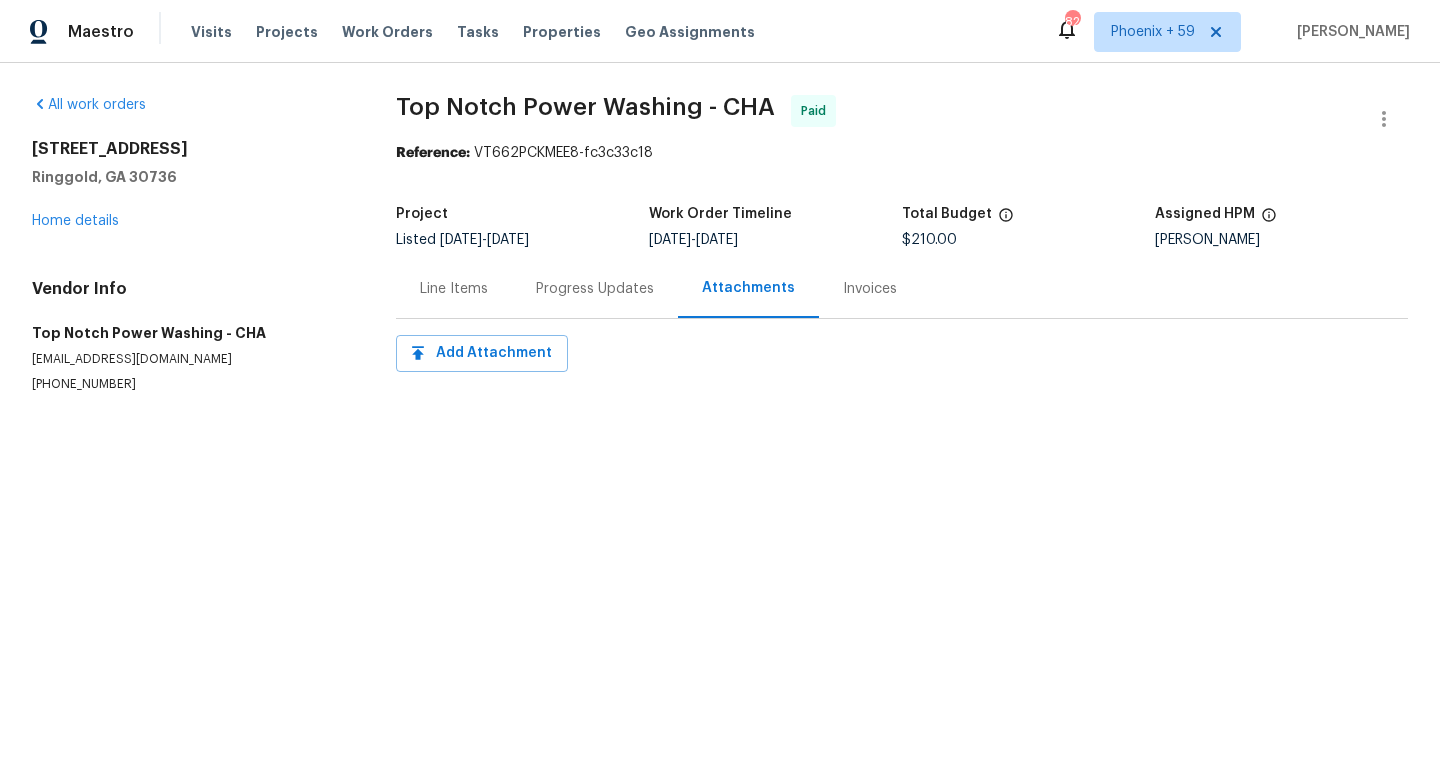 click on "Progress Updates" at bounding box center [595, 289] 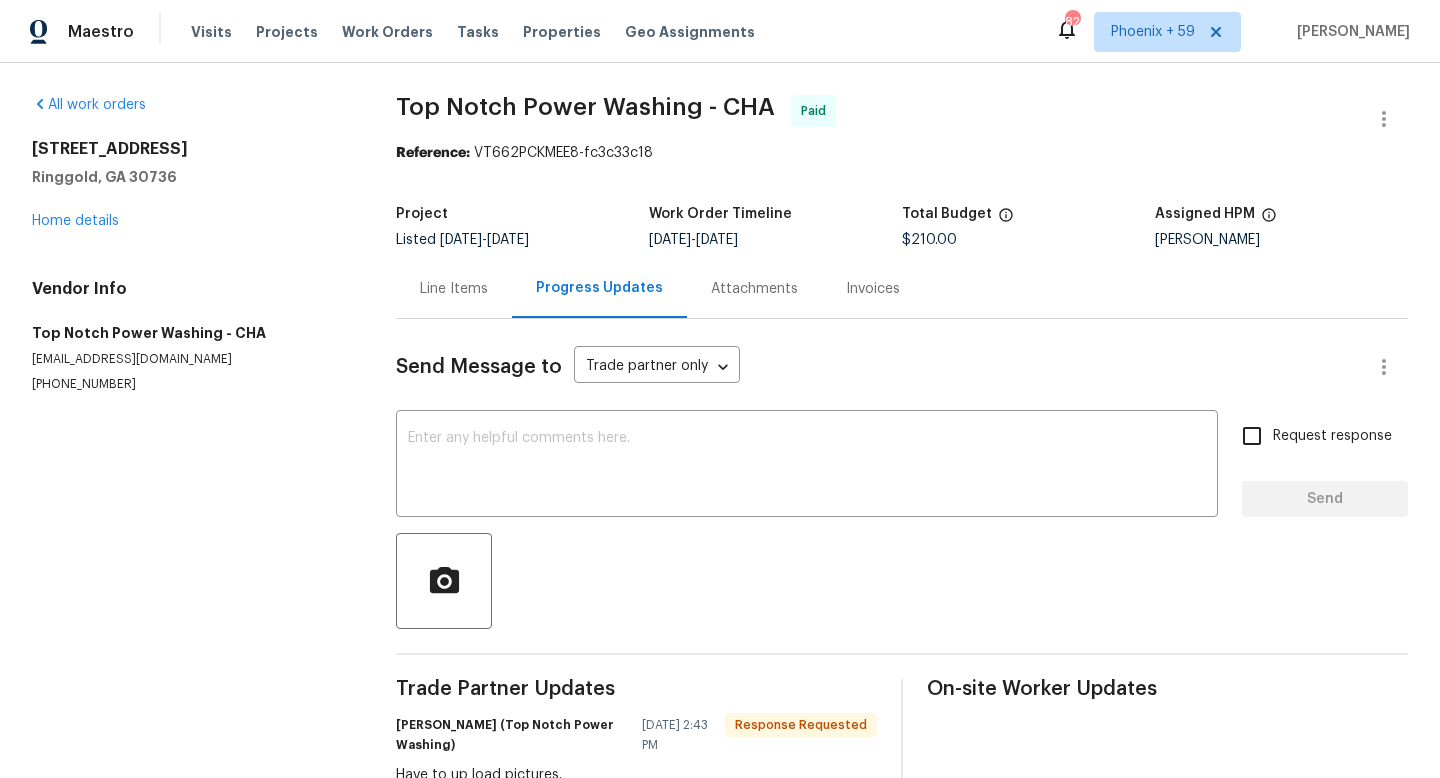 click on "Line Items" at bounding box center [454, 289] 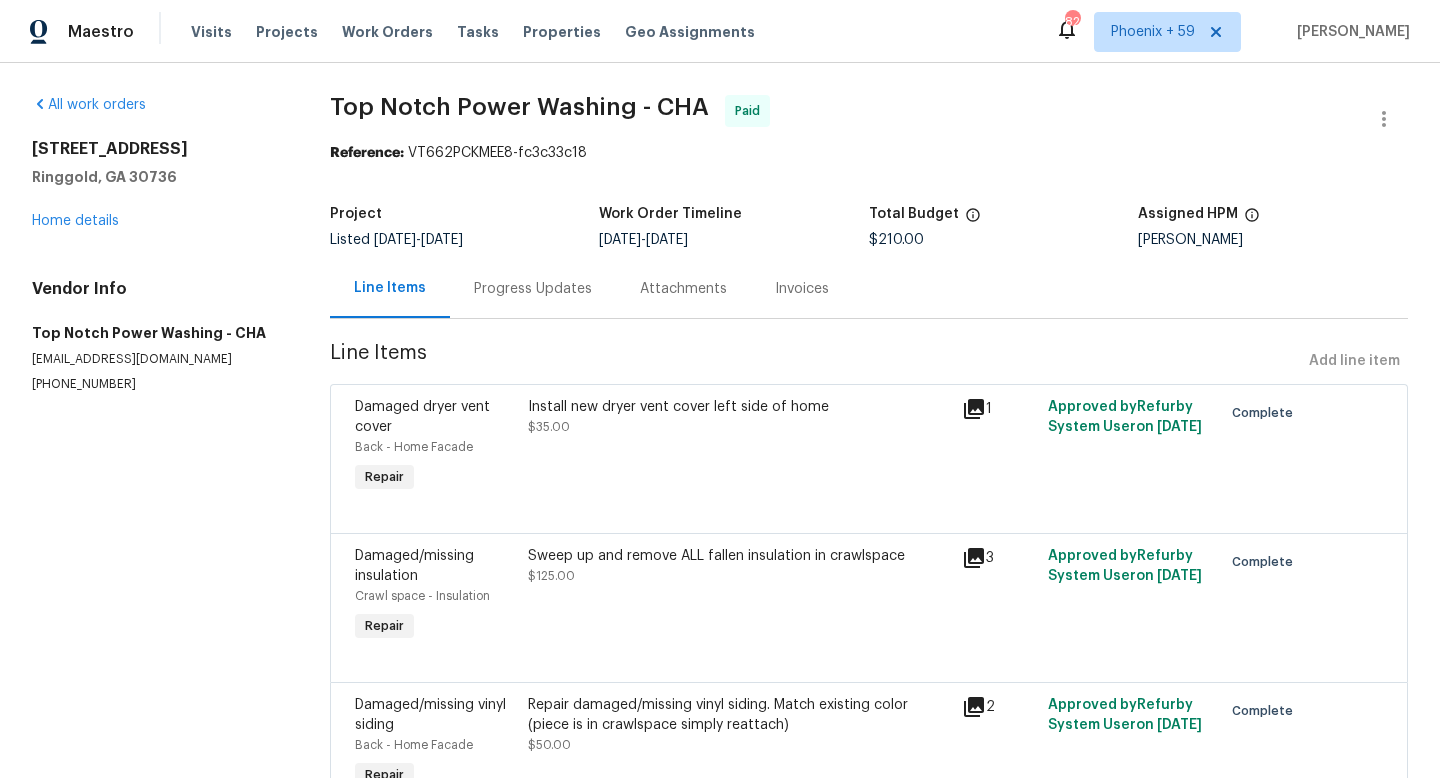 click on "Progress Updates" at bounding box center [533, 289] 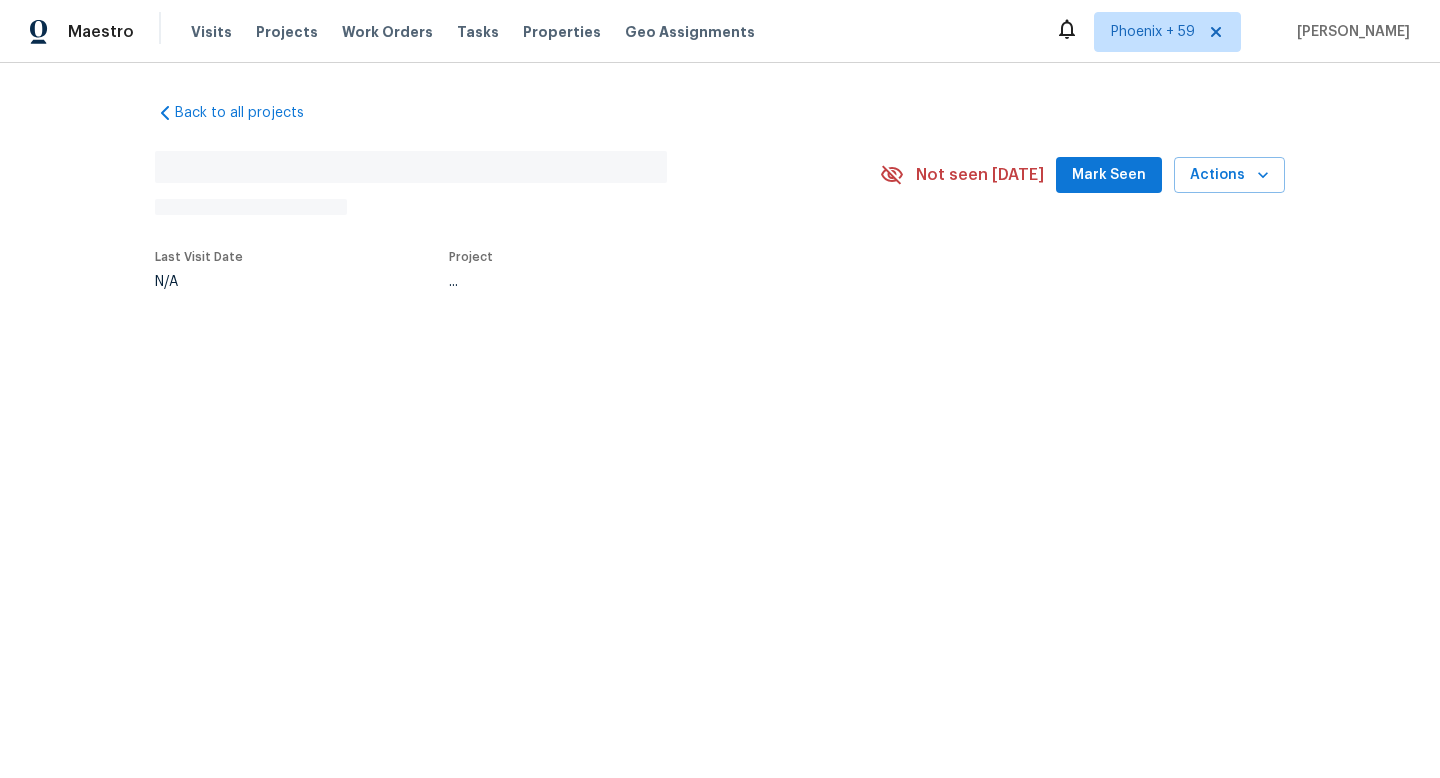 scroll, scrollTop: 0, scrollLeft: 0, axis: both 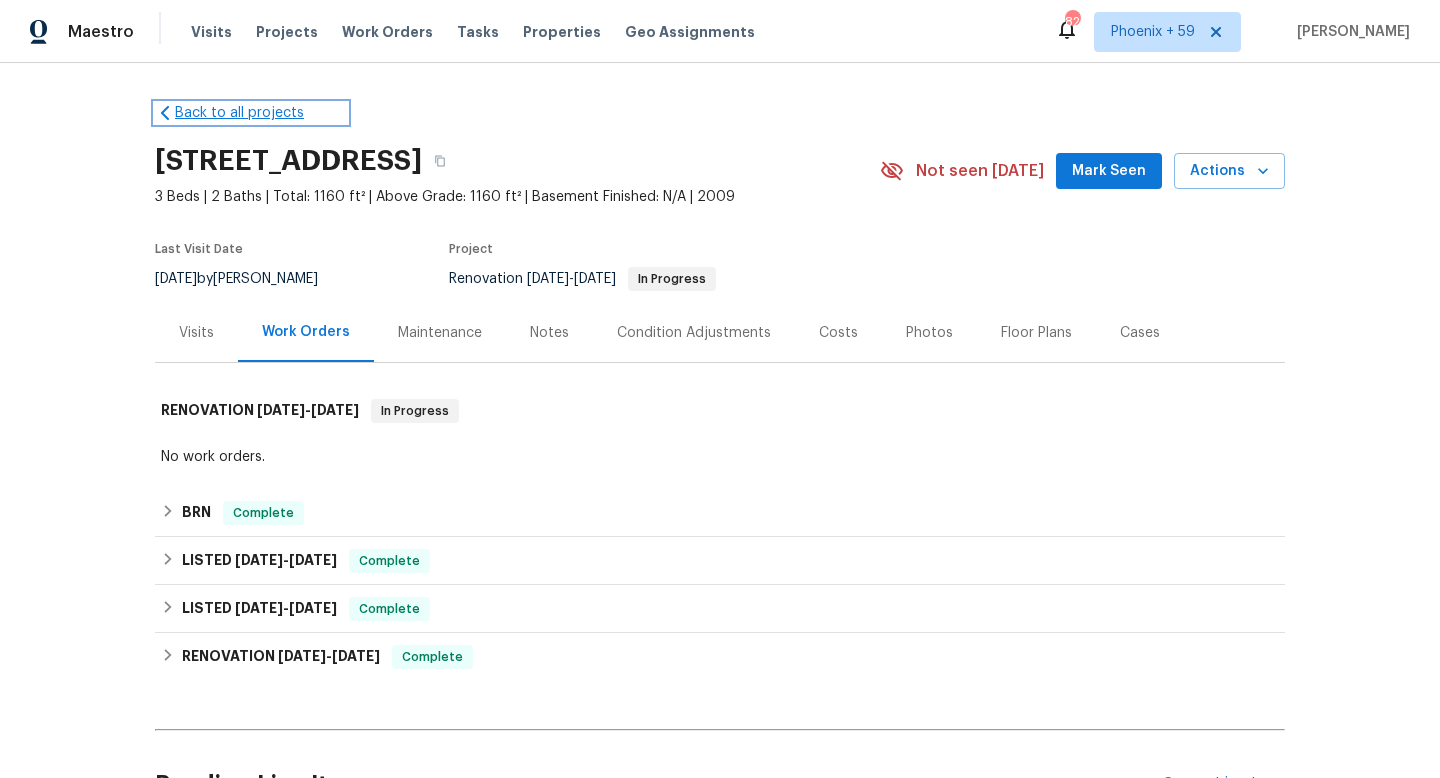 click on "Back to all projects" at bounding box center (251, 113) 